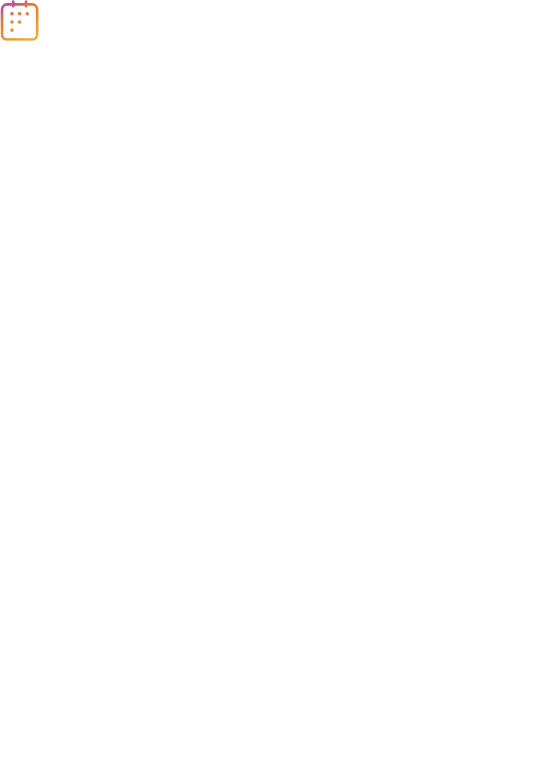 scroll, scrollTop: 0, scrollLeft: 0, axis: both 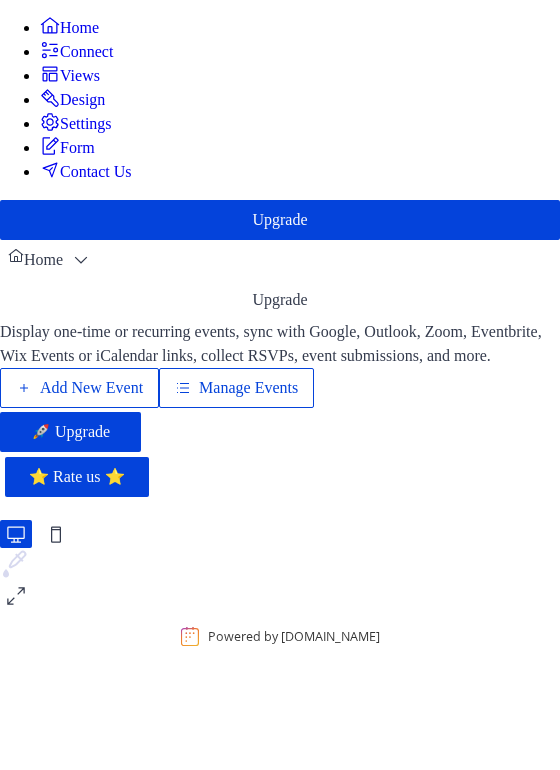 click on "Home" at bounding box center [79, 28] 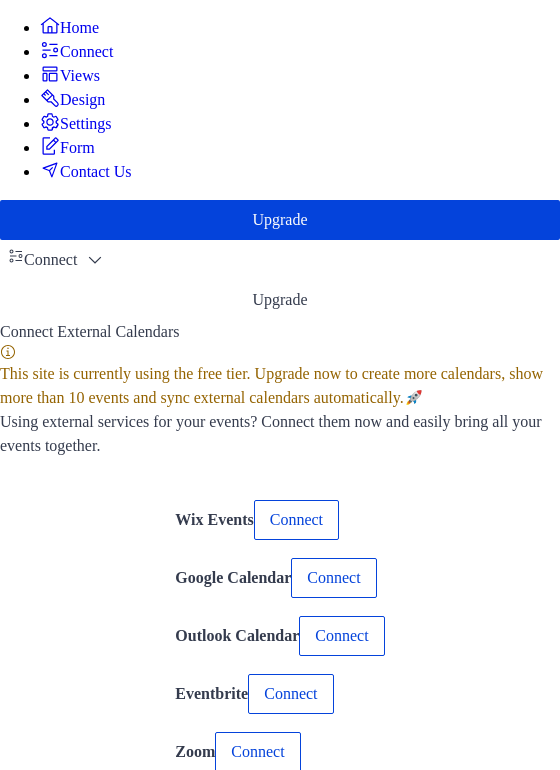 click on "Views" at bounding box center (80, 76) 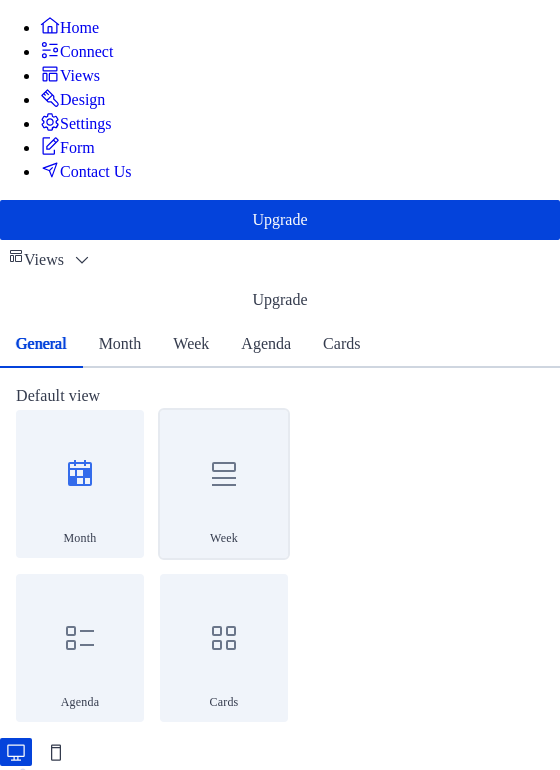 click 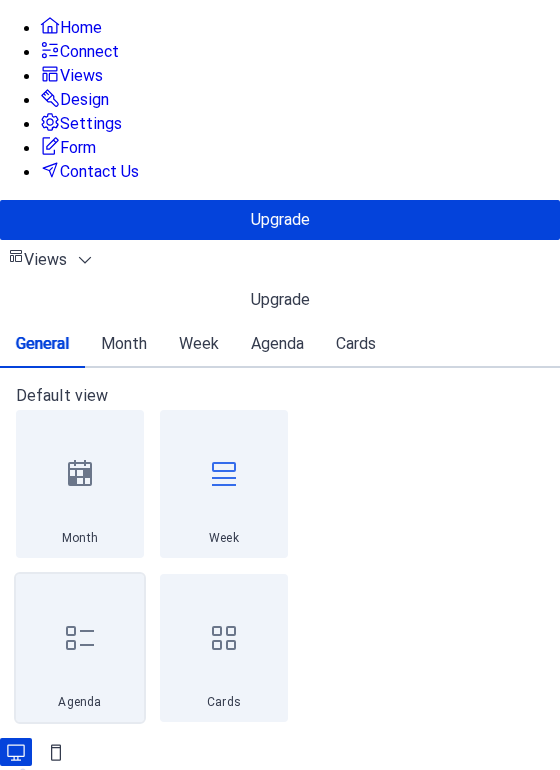 click 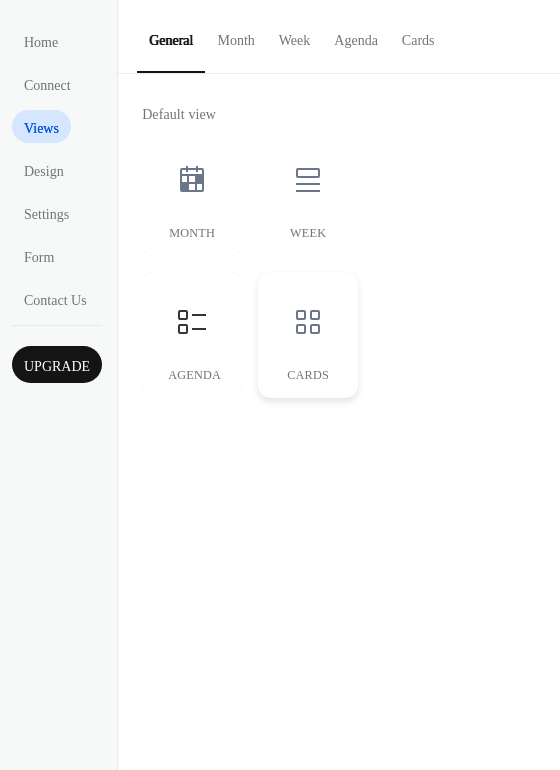 click 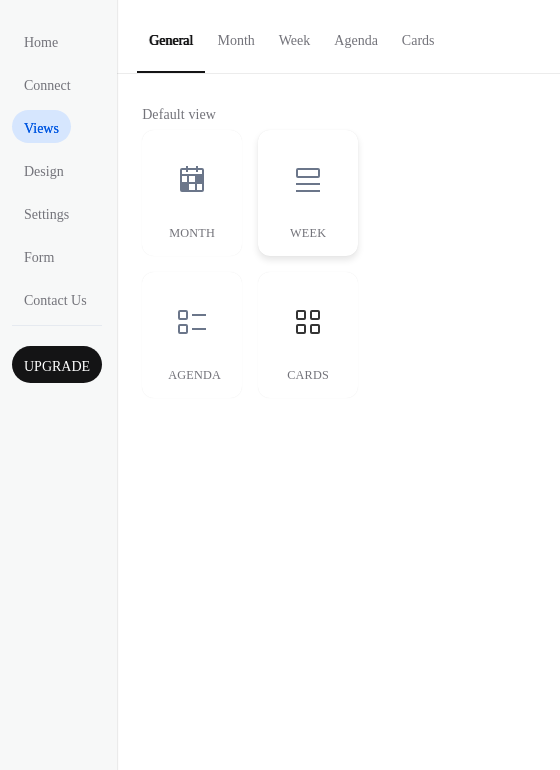 click 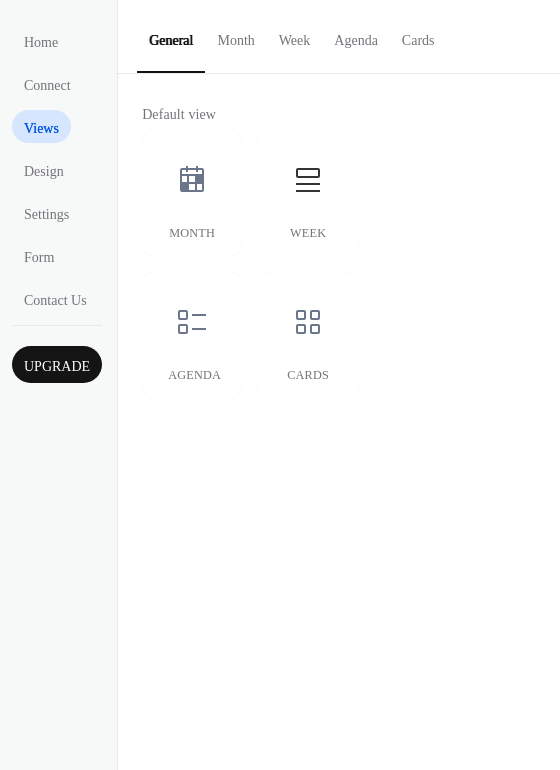 click on "Week" at bounding box center [295, 35] 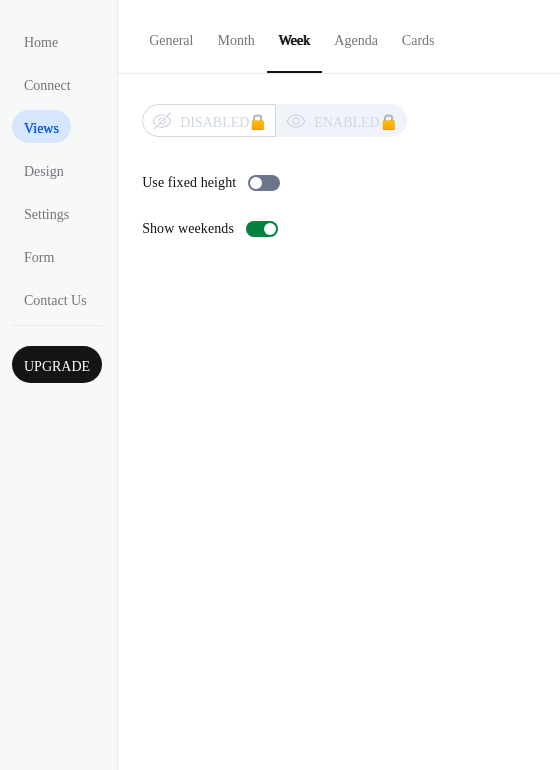 click on "Month" at bounding box center [235, 35] 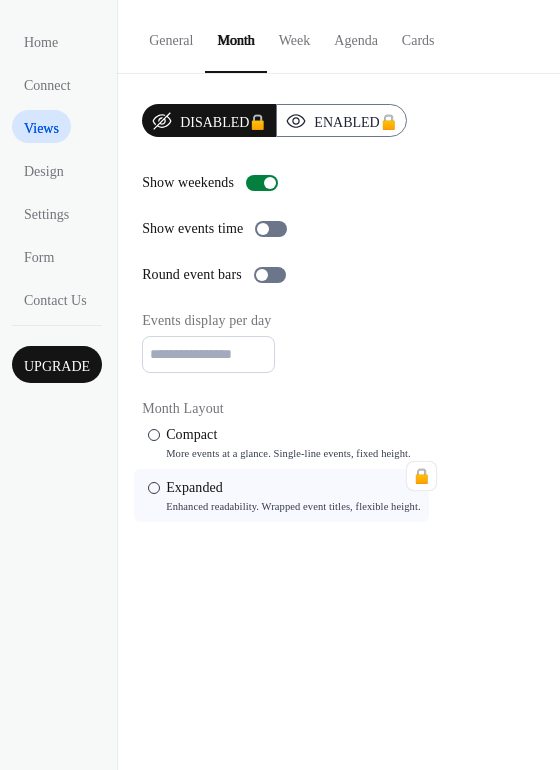 click on "Agenda" at bounding box center [356, 35] 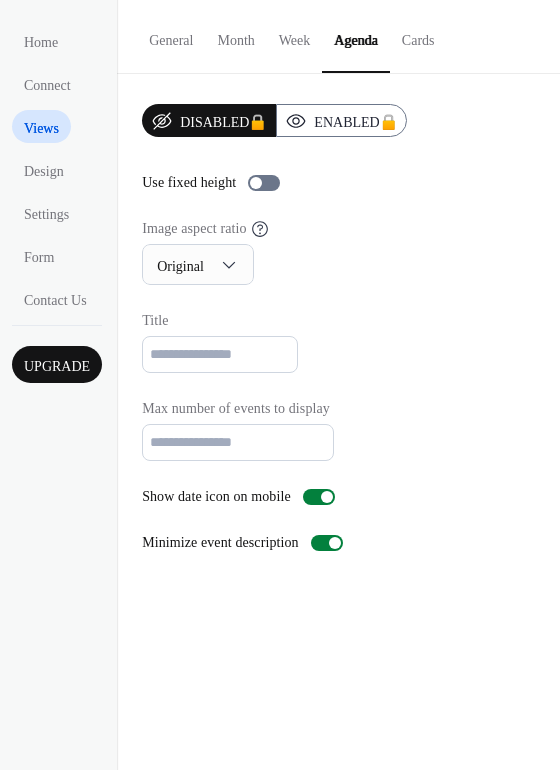 click on "Cards" at bounding box center (418, 35) 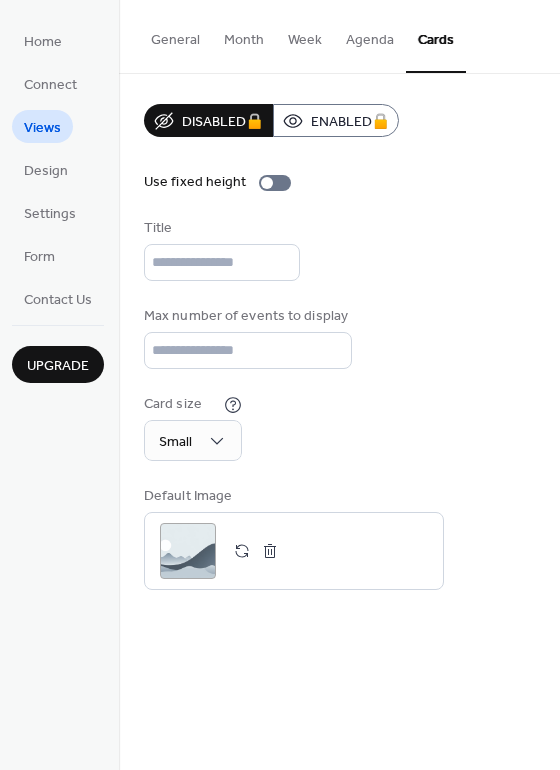 click on "Month" at bounding box center [244, 35] 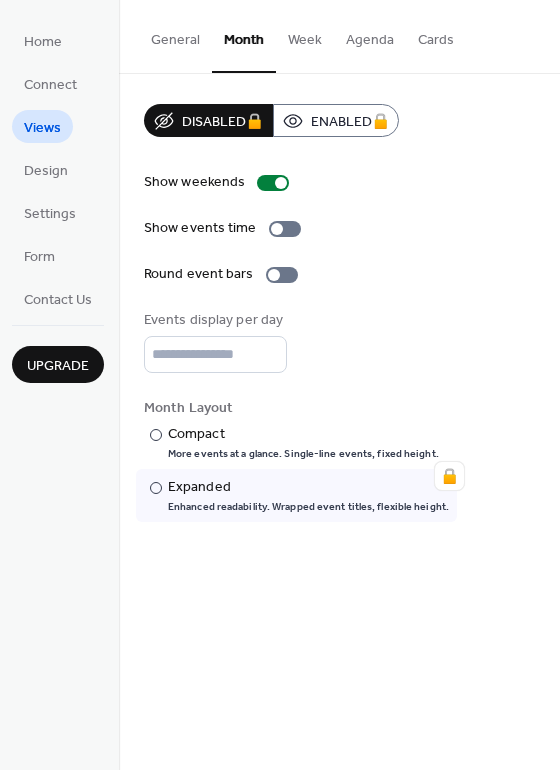 click on "Week" at bounding box center (305, 35) 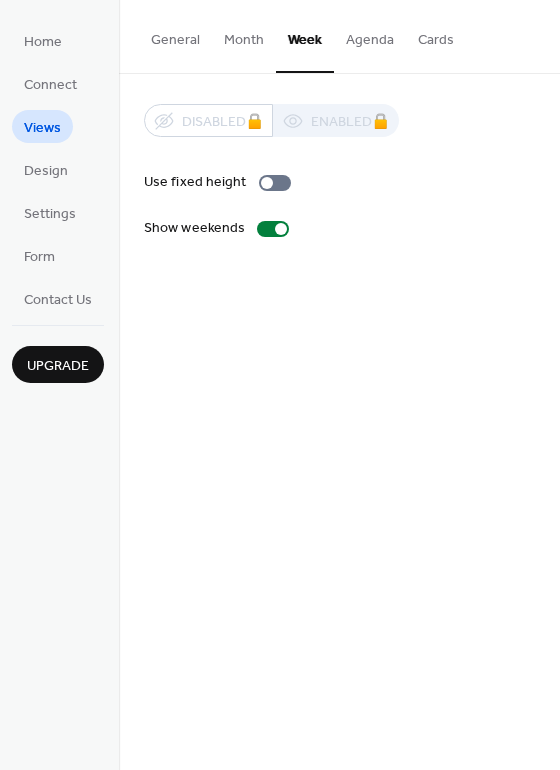 click on "General" at bounding box center (175, 35) 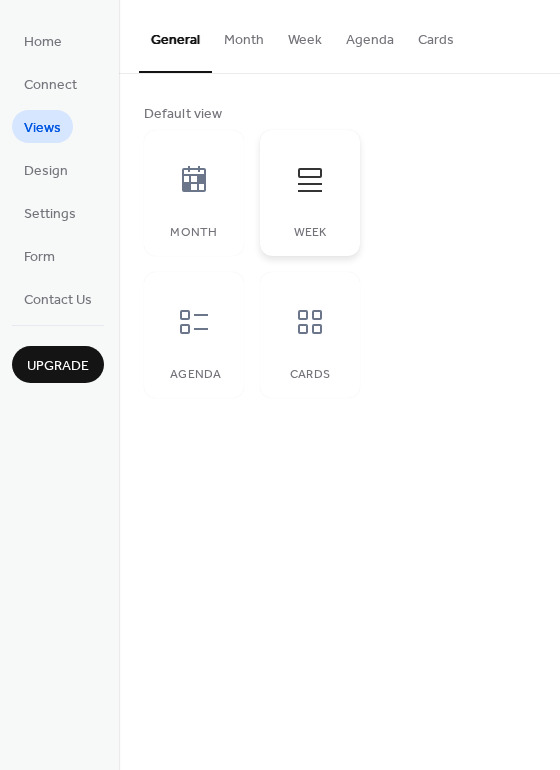 click 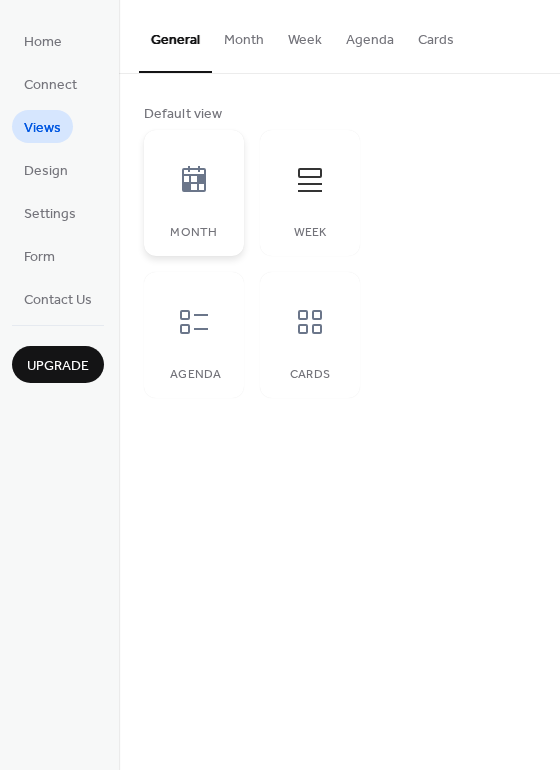 click 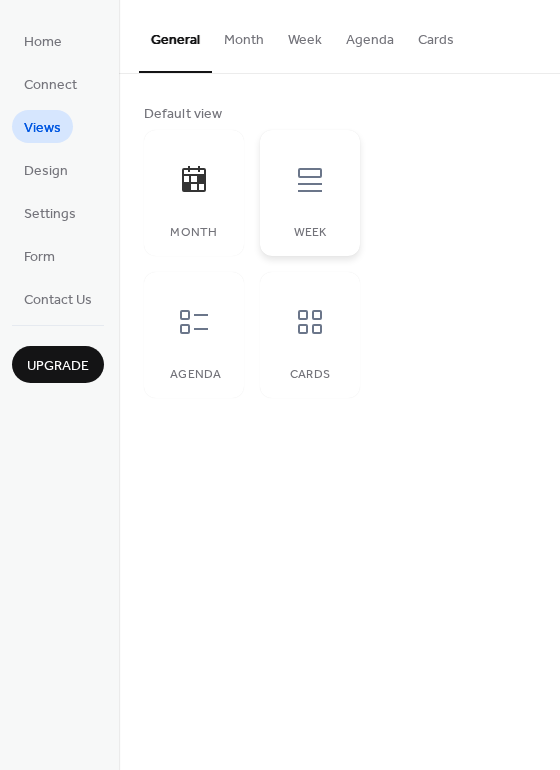 click 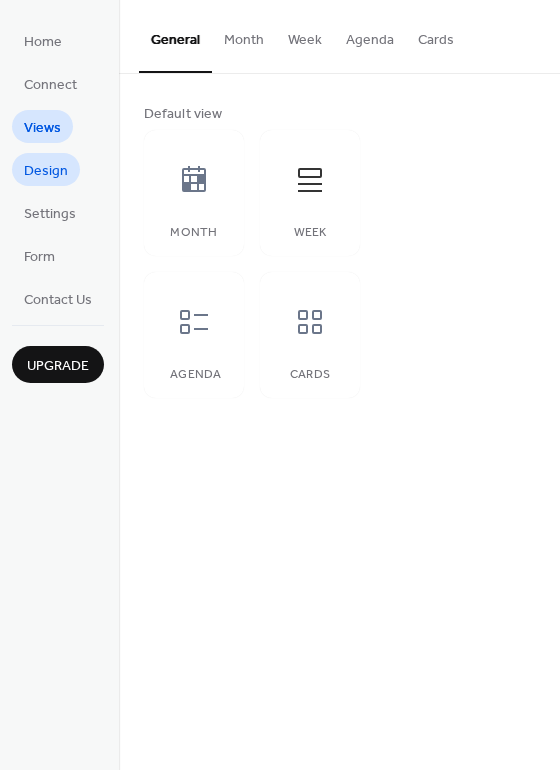 click on "Design" at bounding box center [46, 171] 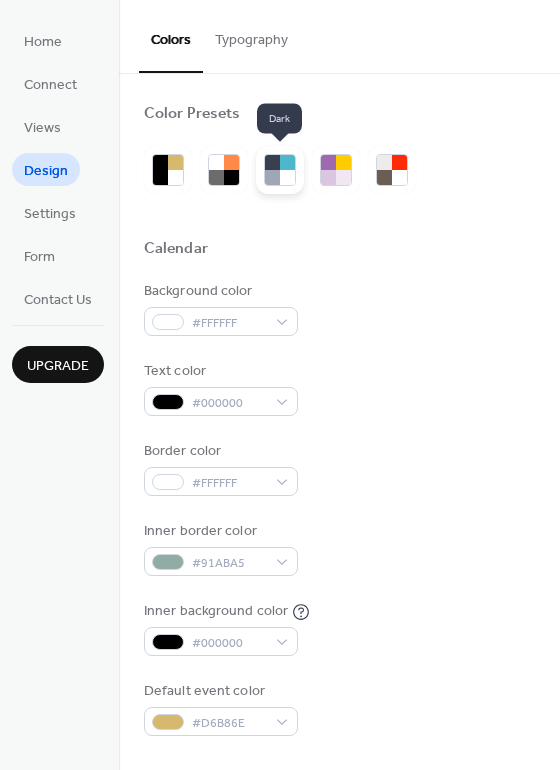 click at bounding box center (272, 162) 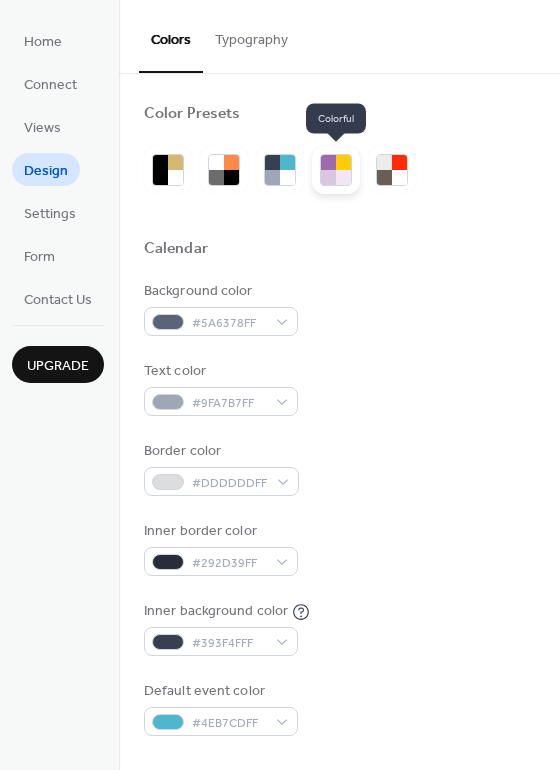 click at bounding box center [328, 162] 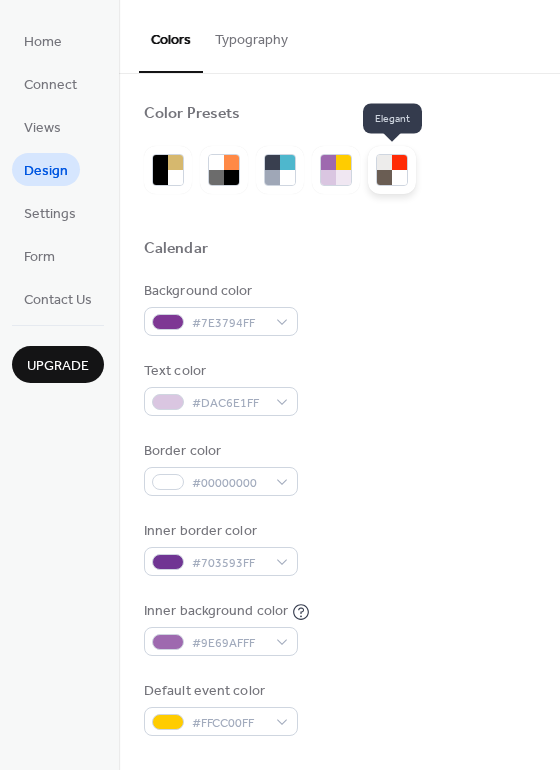 click at bounding box center (399, 162) 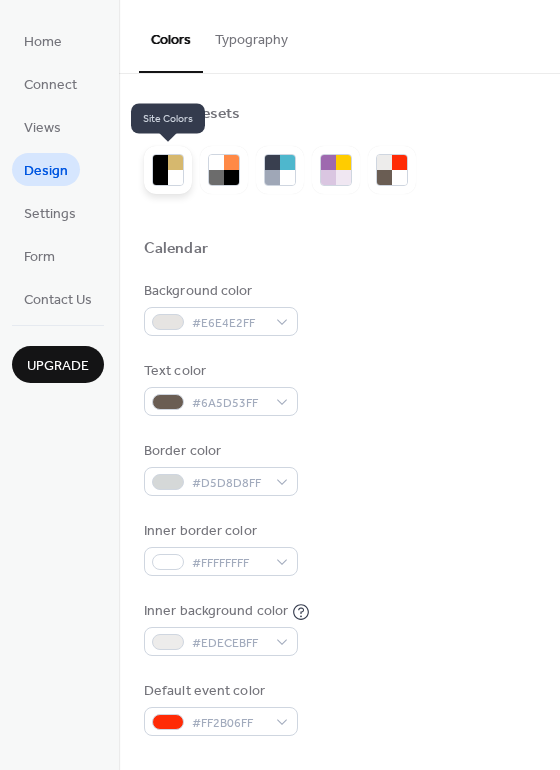 click at bounding box center (175, 177) 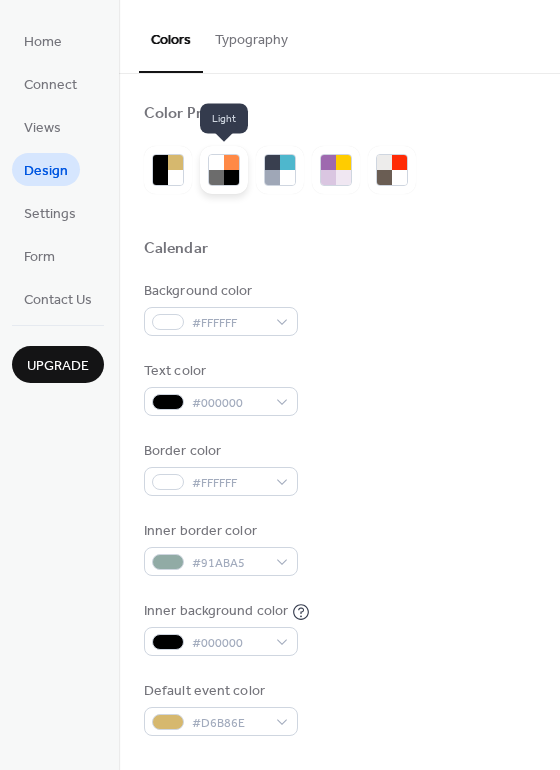 click at bounding box center (231, 177) 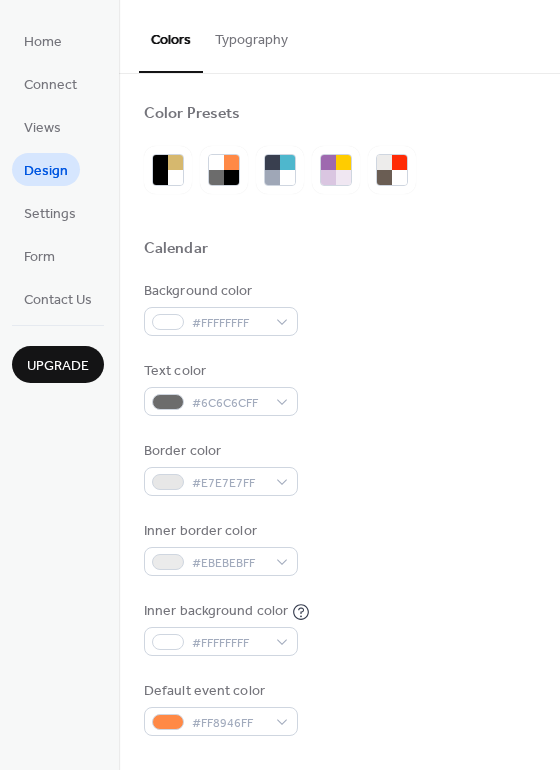click on "Typography" at bounding box center [251, 35] 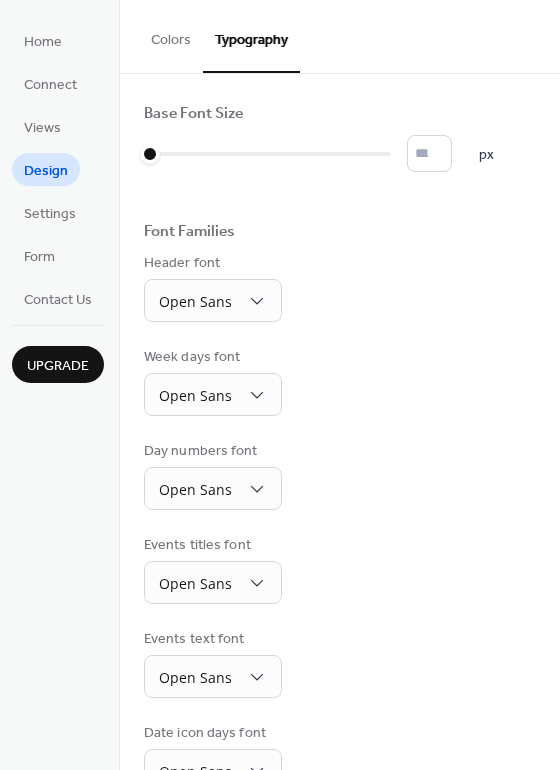 click on "Colors" at bounding box center (171, 35) 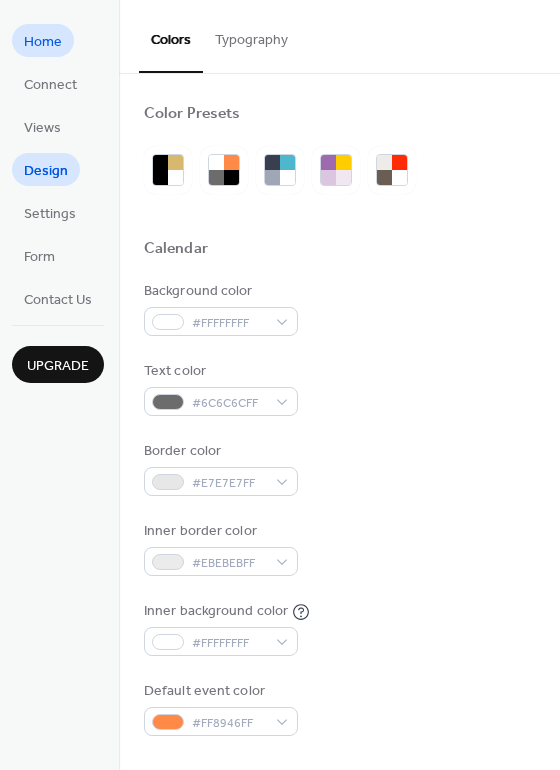 click on "Home" at bounding box center [43, 42] 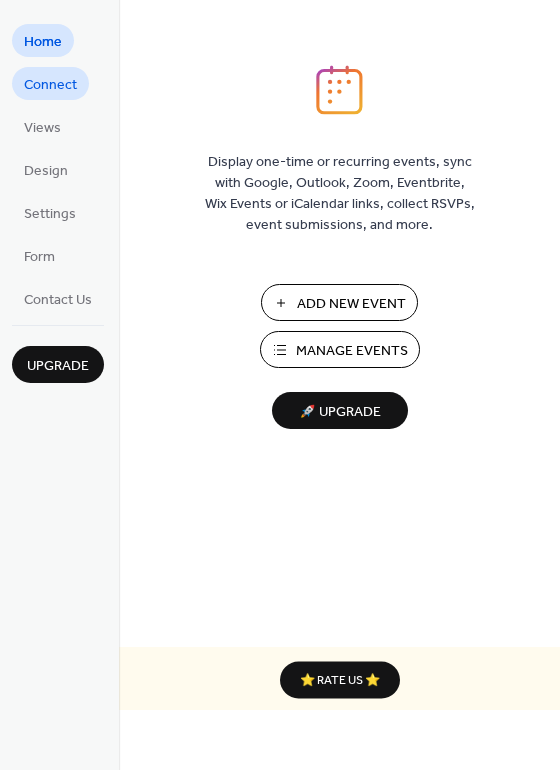 click on "Connect" at bounding box center [50, 85] 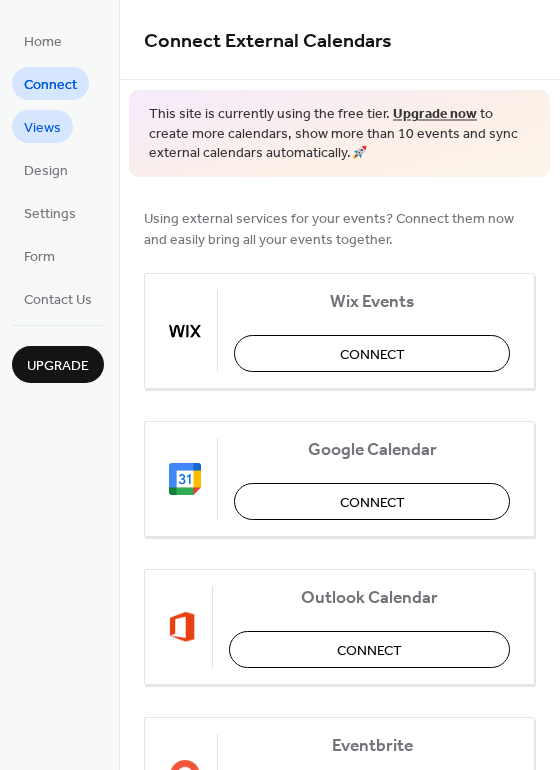 click on "Views" at bounding box center (42, 128) 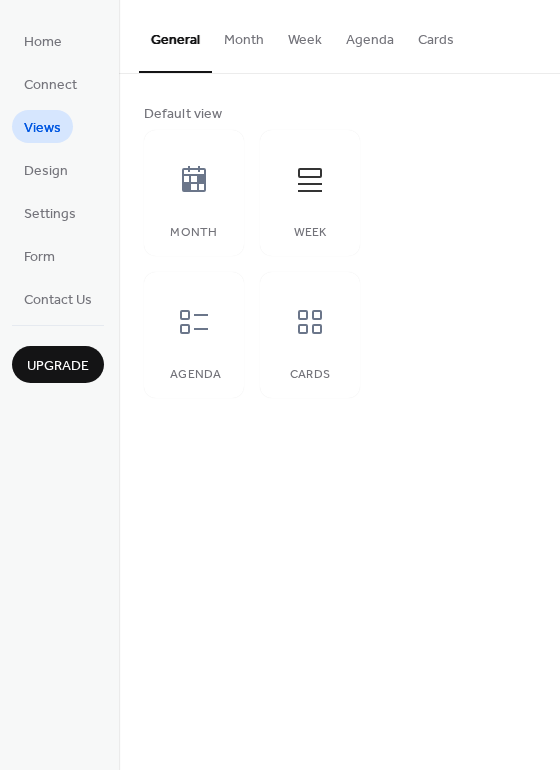click on "Month" at bounding box center [244, 35] 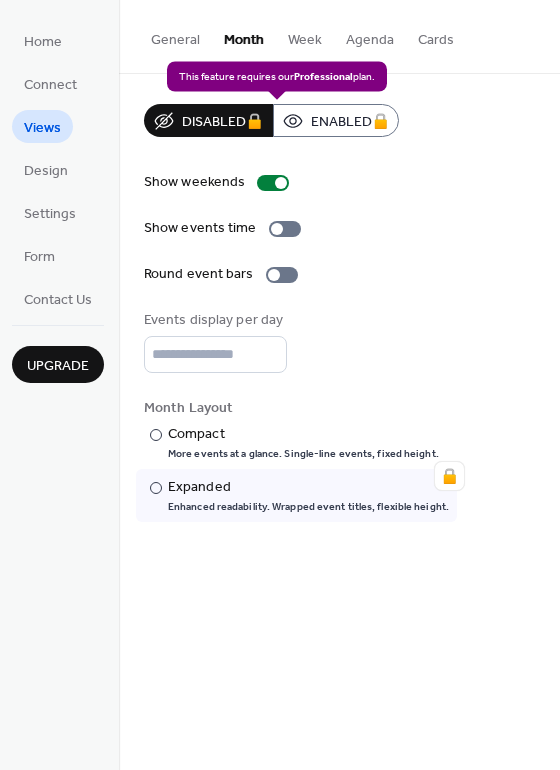 click on "Disabled  🔒 Enabled  🔒" at bounding box center (271, 120) 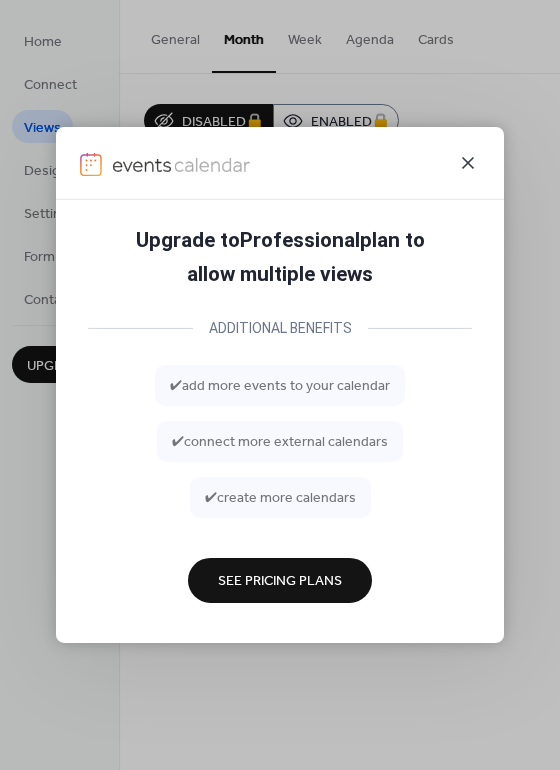 click 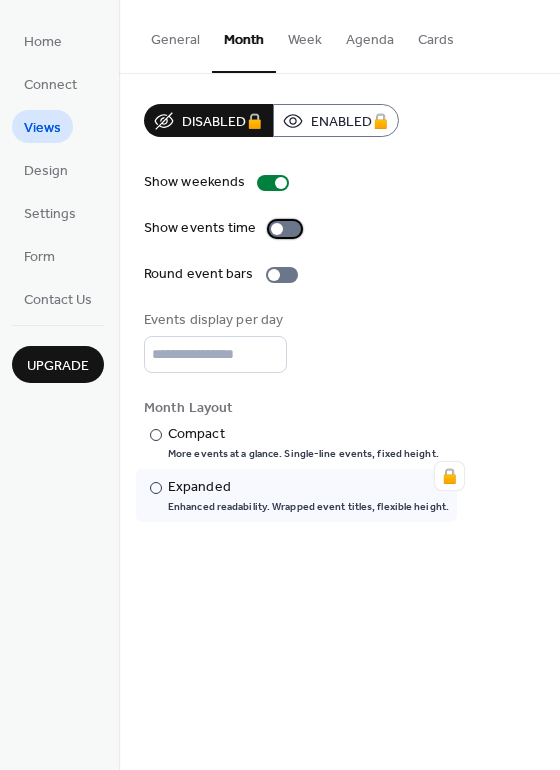 click at bounding box center [285, 229] 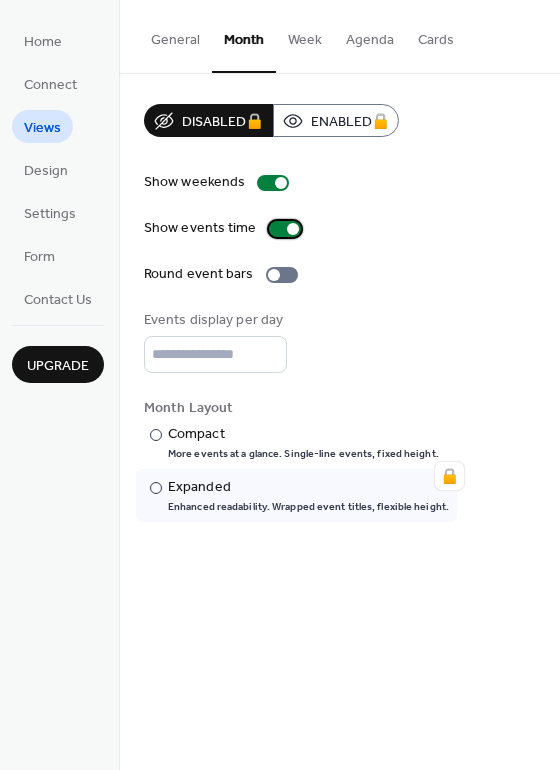click at bounding box center [293, 229] 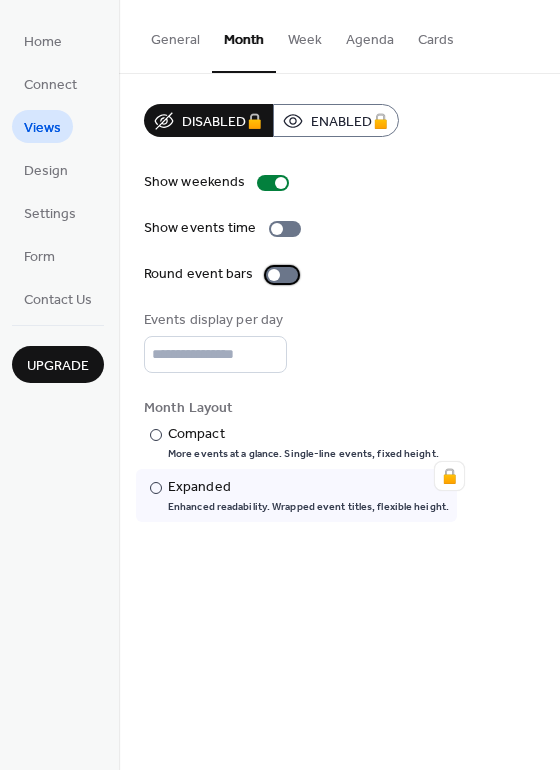 click at bounding box center (282, 275) 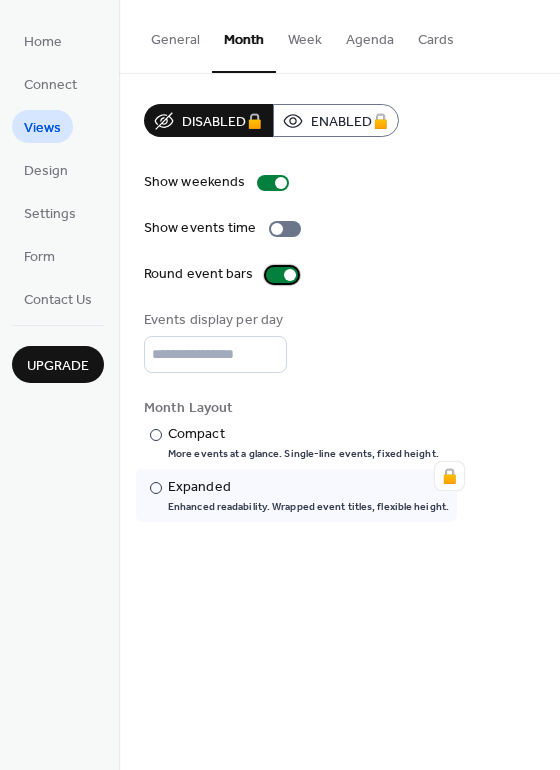 click at bounding box center [290, 275] 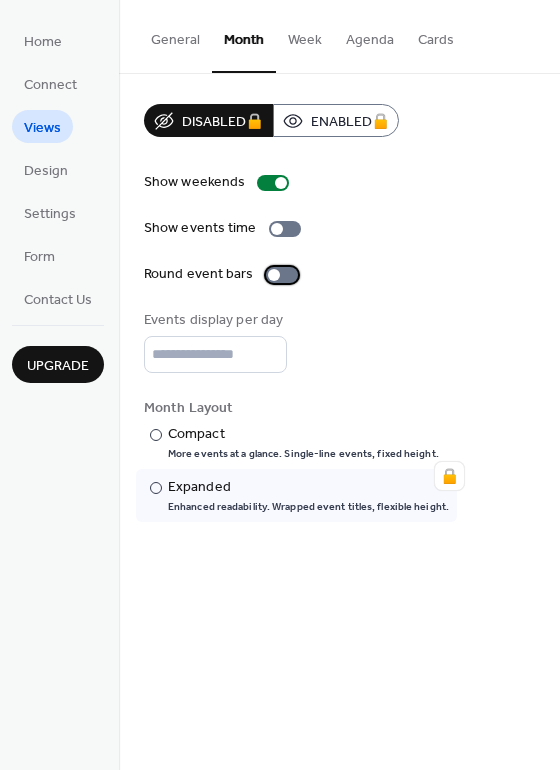 click at bounding box center (282, 275) 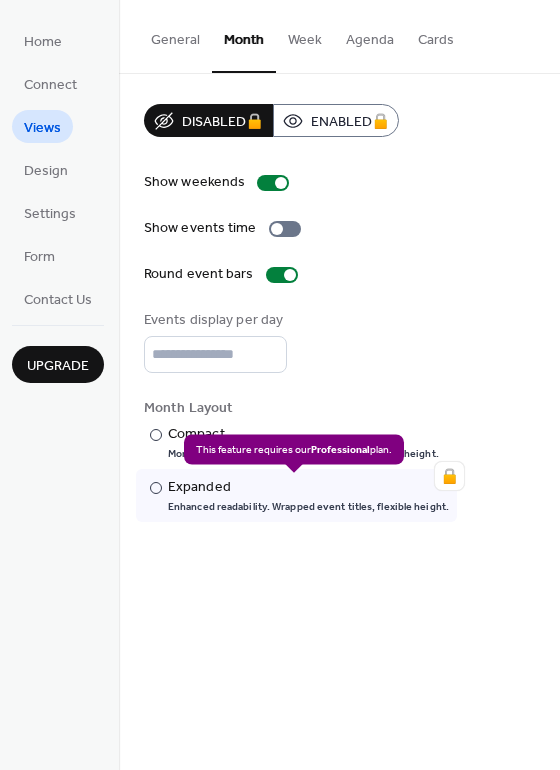 click on "🔒 ​ Expanded Enhanced readability. Wrapped event titles, flexible height." at bounding box center [296, 495] 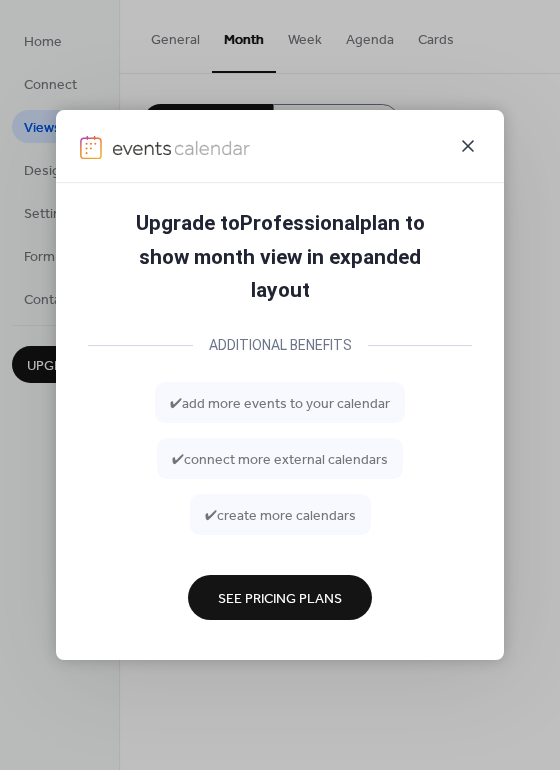 click 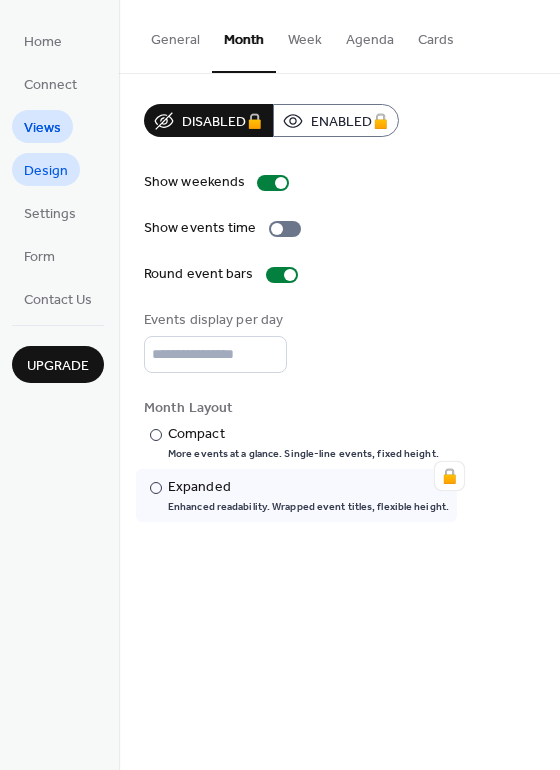 click on "Design" at bounding box center (46, 171) 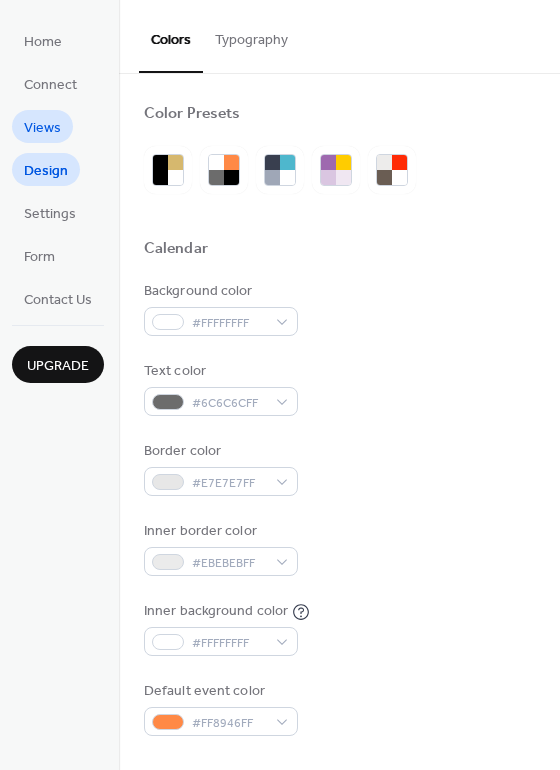 click on "Views" at bounding box center [42, 128] 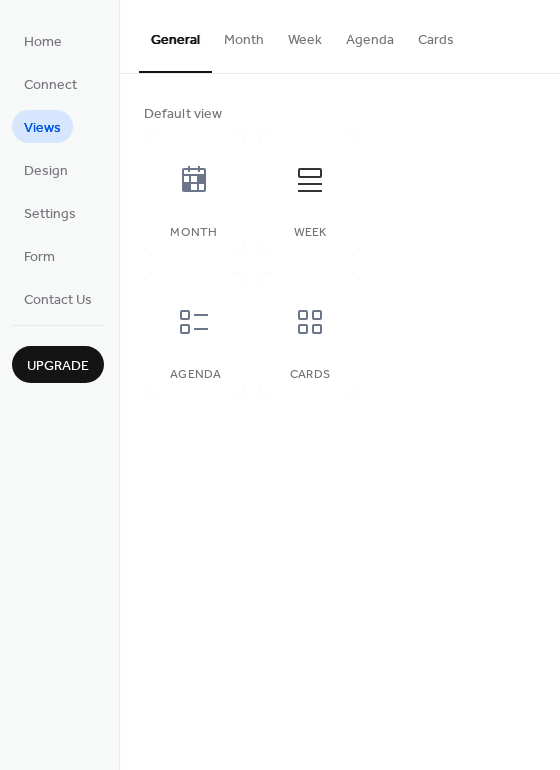 click on "Month" at bounding box center (244, 35) 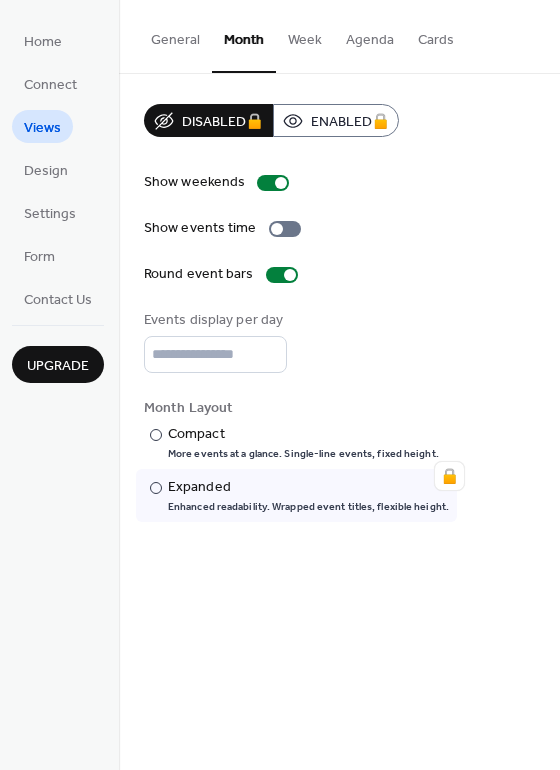 click on "Show events time" at bounding box center (339, 228) 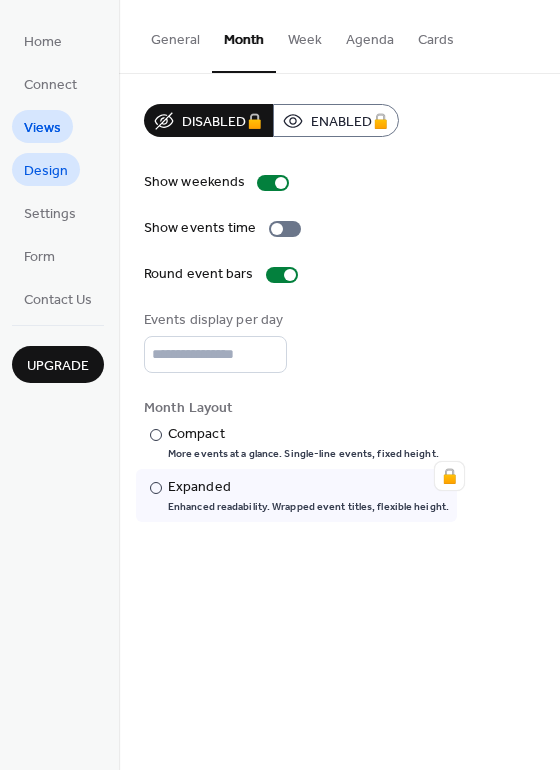 click on "Design" at bounding box center (46, 171) 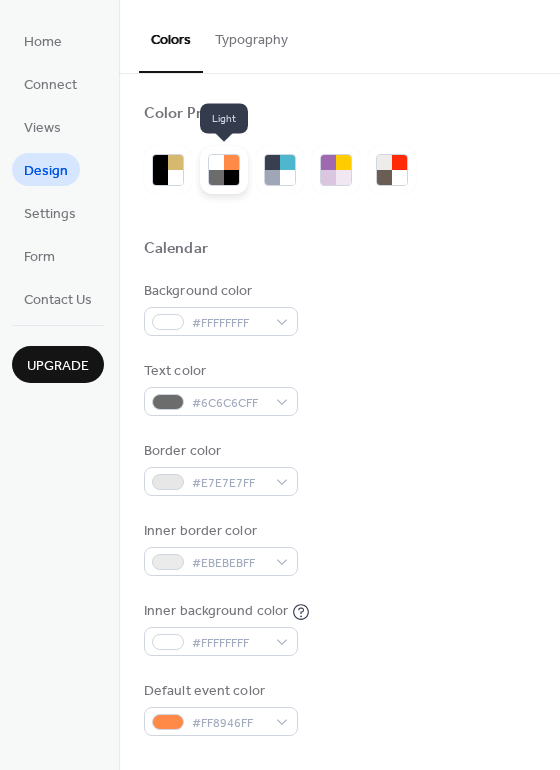 click at bounding box center (231, 162) 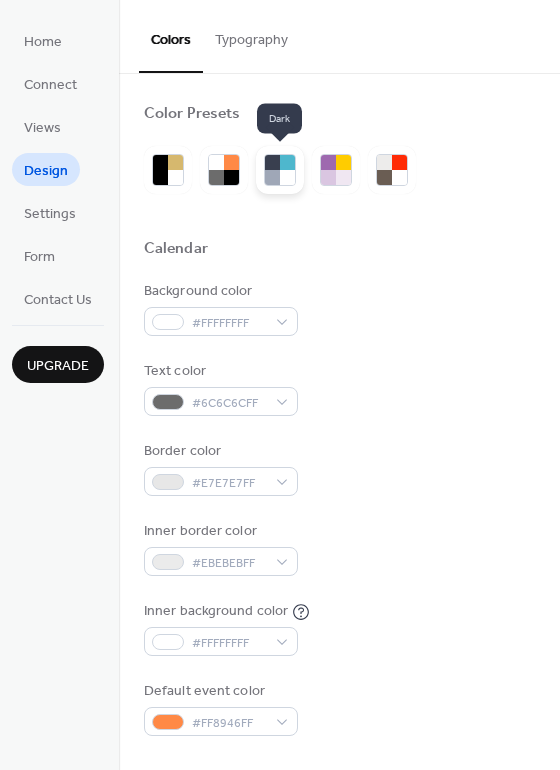 click at bounding box center [287, 177] 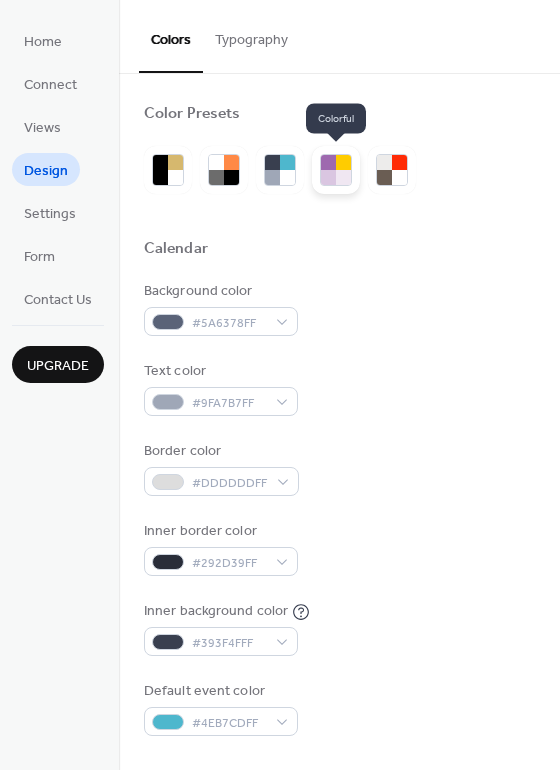 click at bounding box center [343, 177] 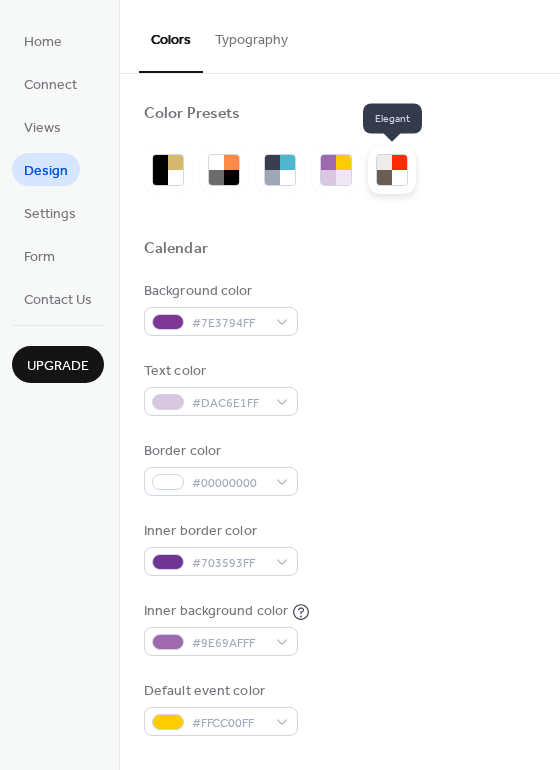 click at bounding box center [384, 162] 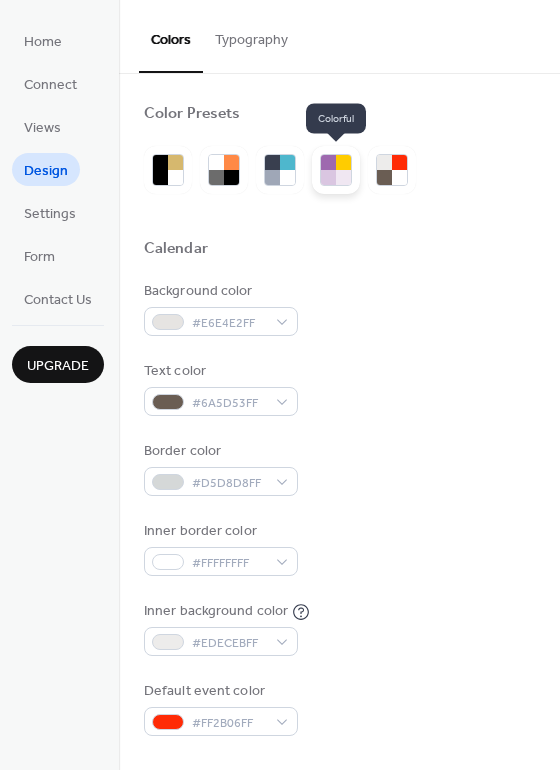 click at bounding box center [343, 177] 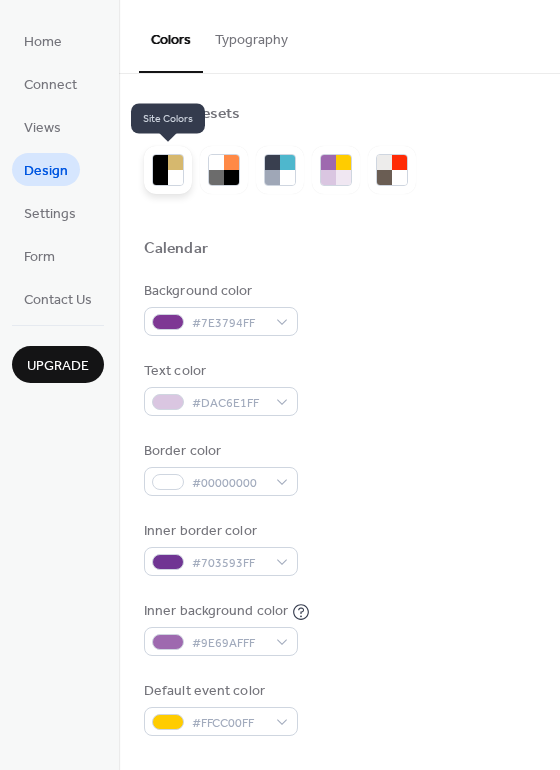 click at bounding box center [160, 177] 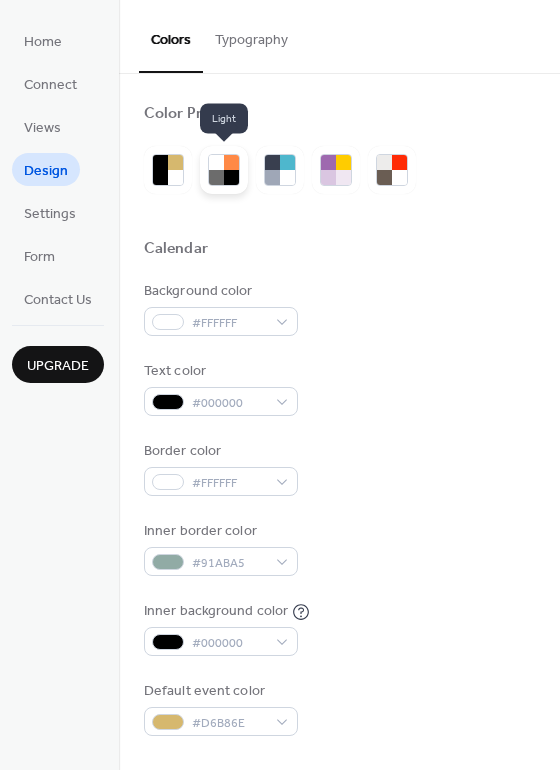 click at bounding box center [231, 162] 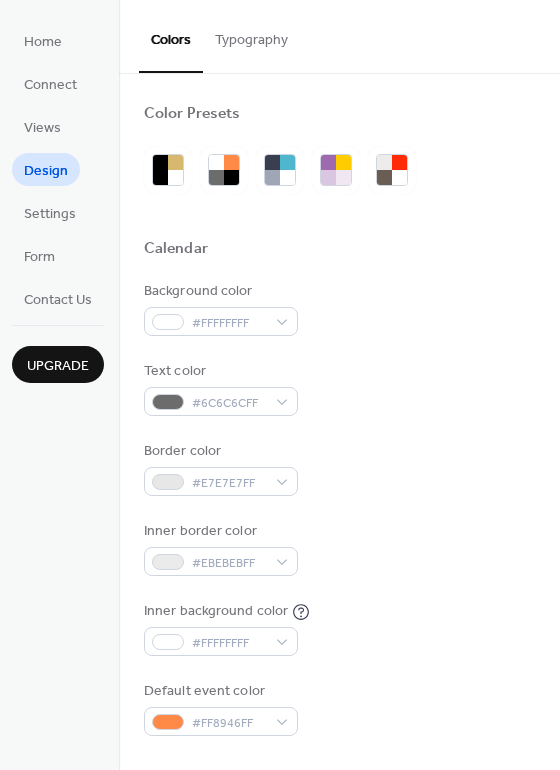 click on "Typography" at bounding box center (251, 35) 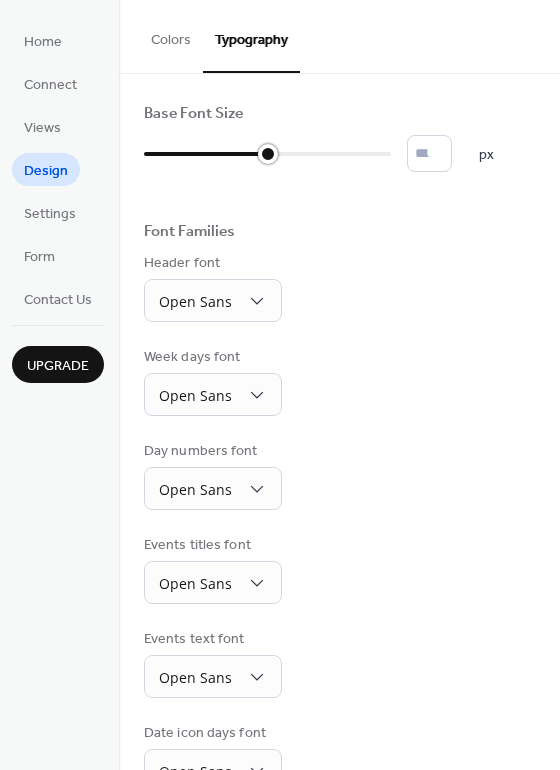 click at bounding box center [267, 154] 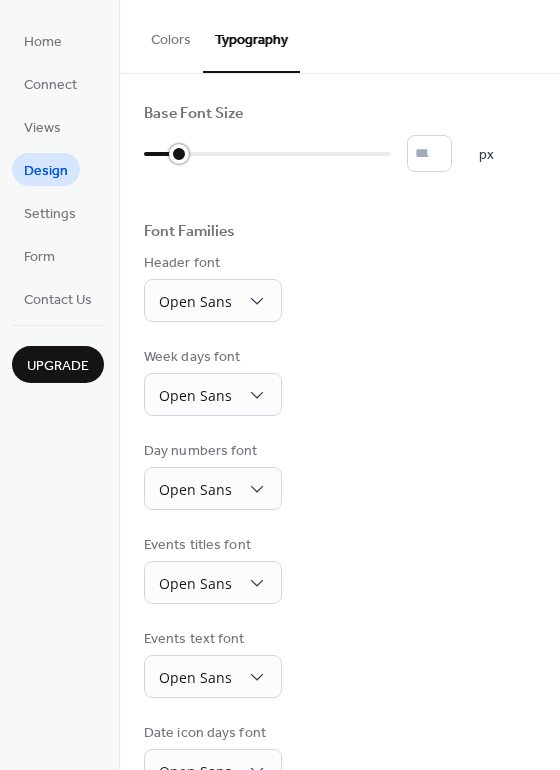 click at bounding box center [161, 154] 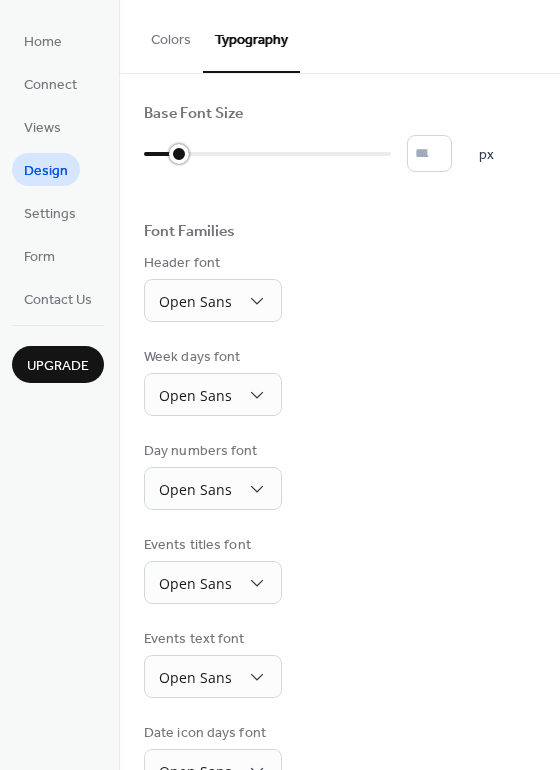 type on "*" 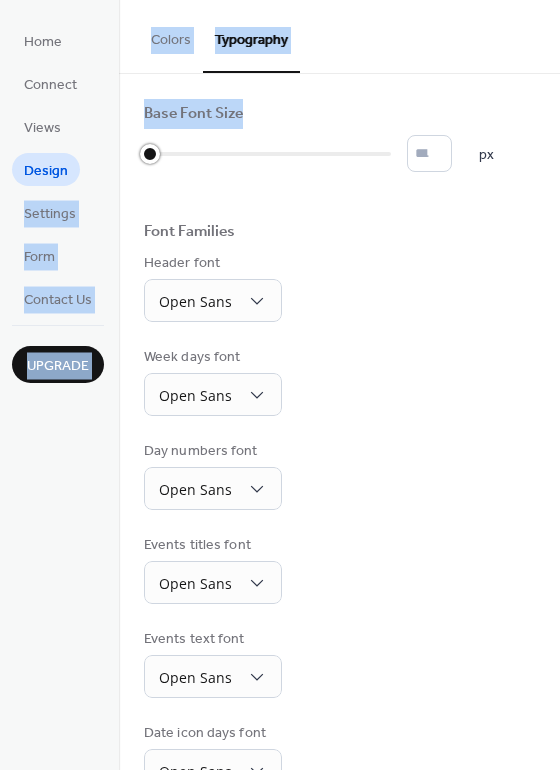 drag, startPoint x: 177, startPoint y: 152, endPoint x: 83, endPoint y: 159, distance: 94.26028 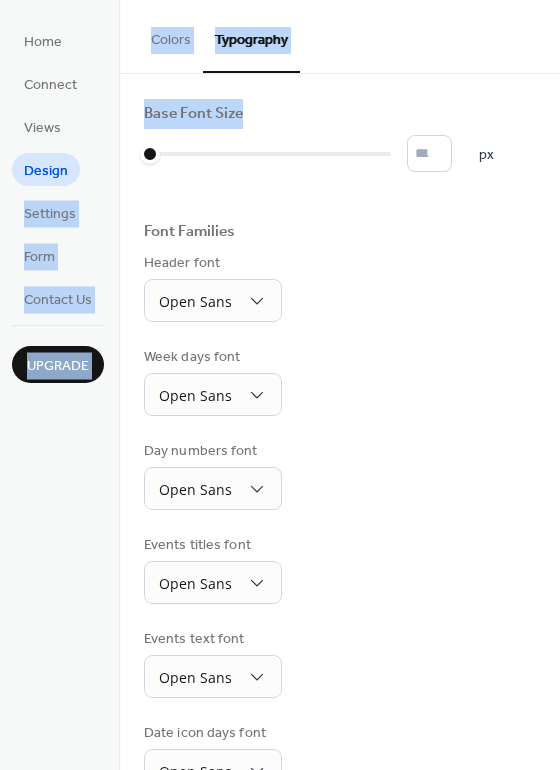 click on "Base Font Size * px Font Families Header font Open Sans Week days font Open Sans Day numbers font Open Sans Events titles font Open Sans Events text font Open Sans Date icon days font Open Sans Date icon months font Open Sans" at bounding box center (339, 495) 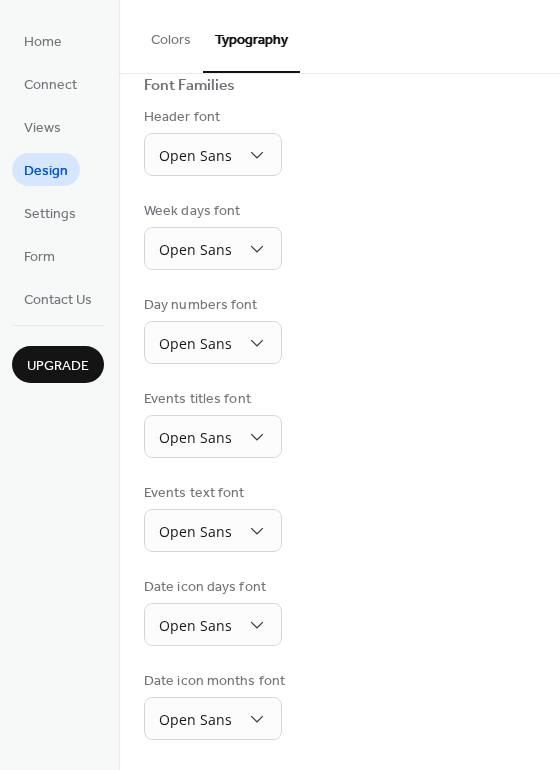 scroll, scrollTop: 0, scrollLeft: 0, axis: both 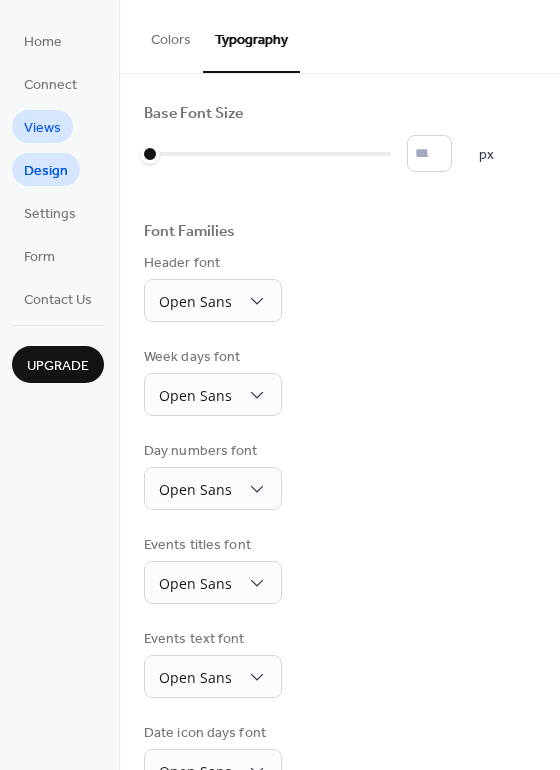 click on "Views" at bounding box center (42, 128) 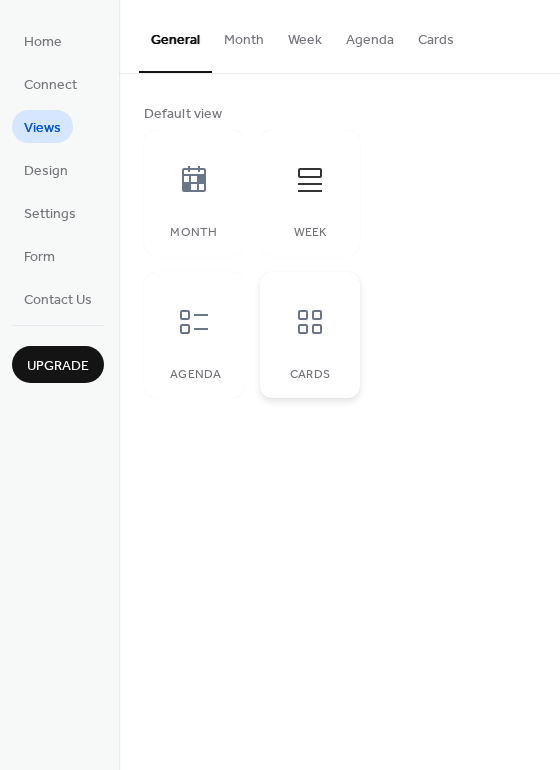 click at bounding box center [310, 322] 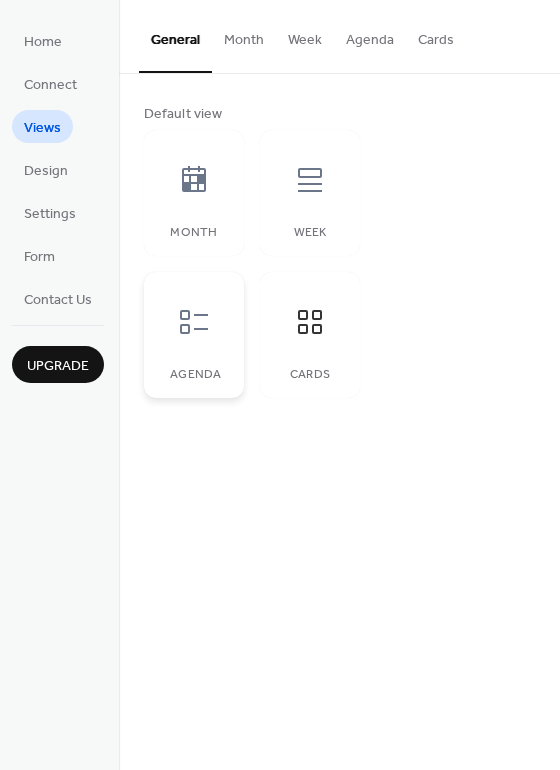 click 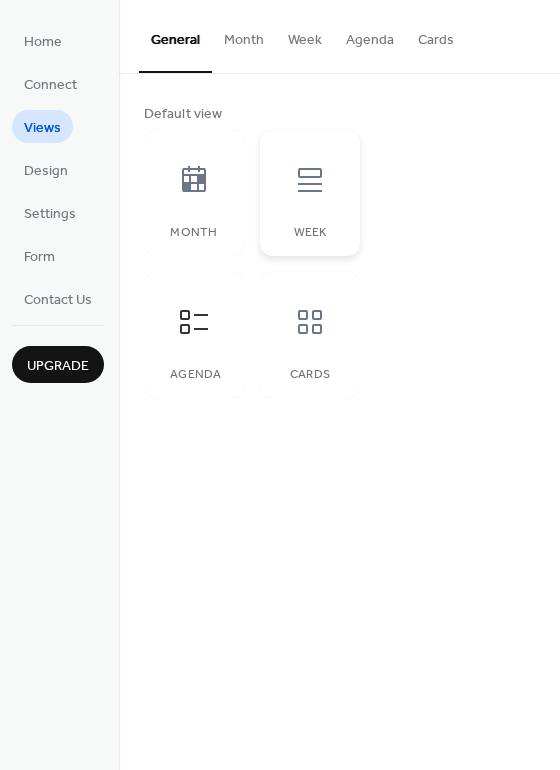 click 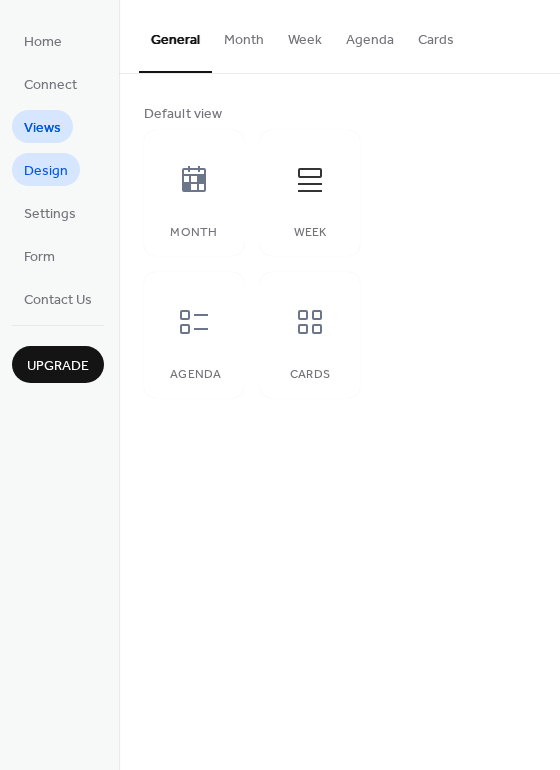 click on "Design" at bounding box center [46, 171] 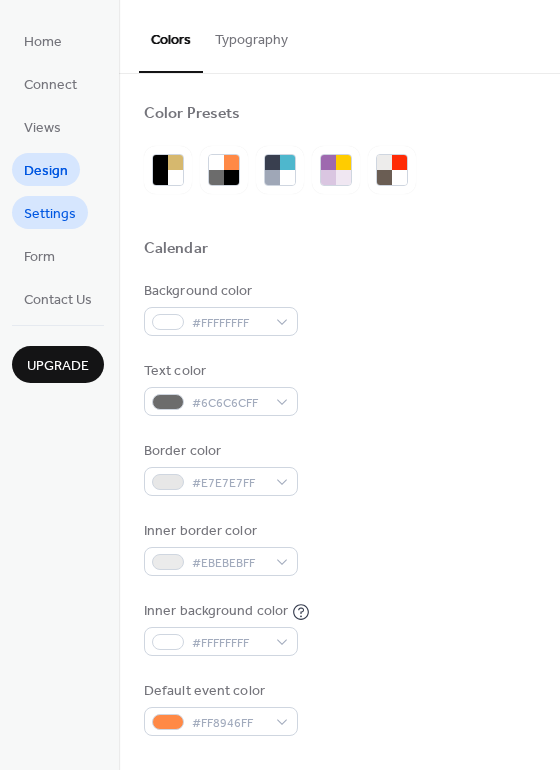click on "Settings" at bounding box center (50, 214) 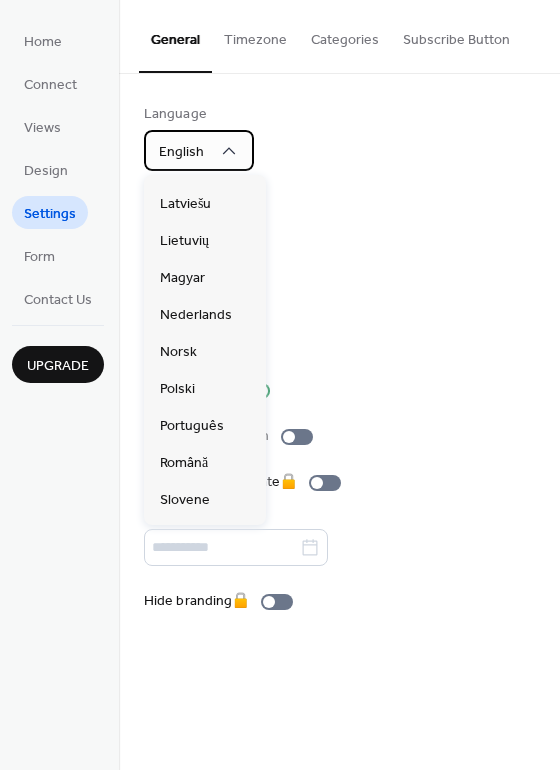 scroll, scrollTop: 399, scrollLeft: 0, axis: vertical 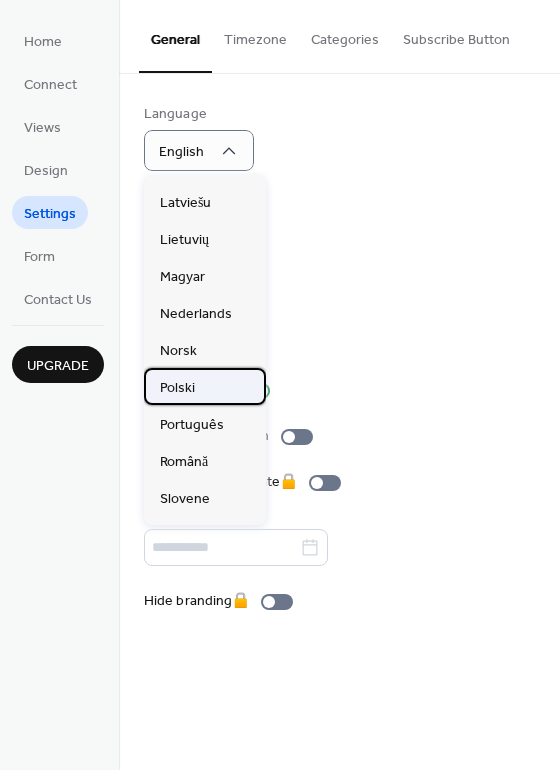 click on "Polski" at bounding box center (177, 388) 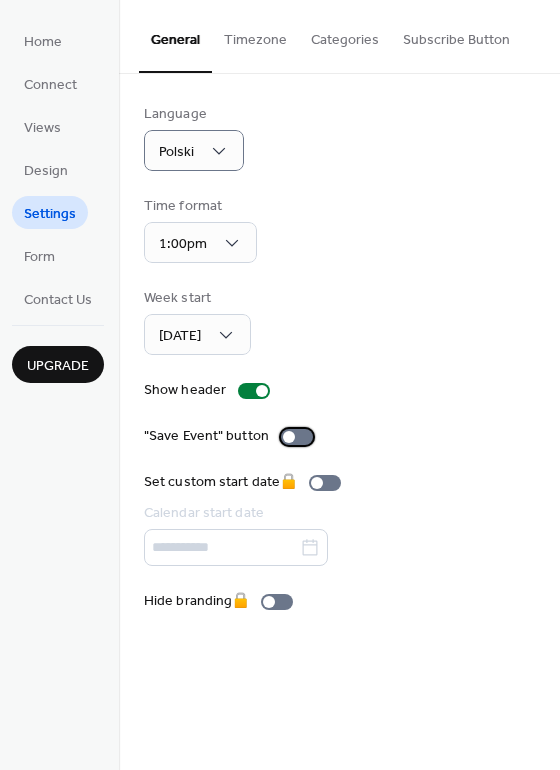 click at bounding box center [297, 437] 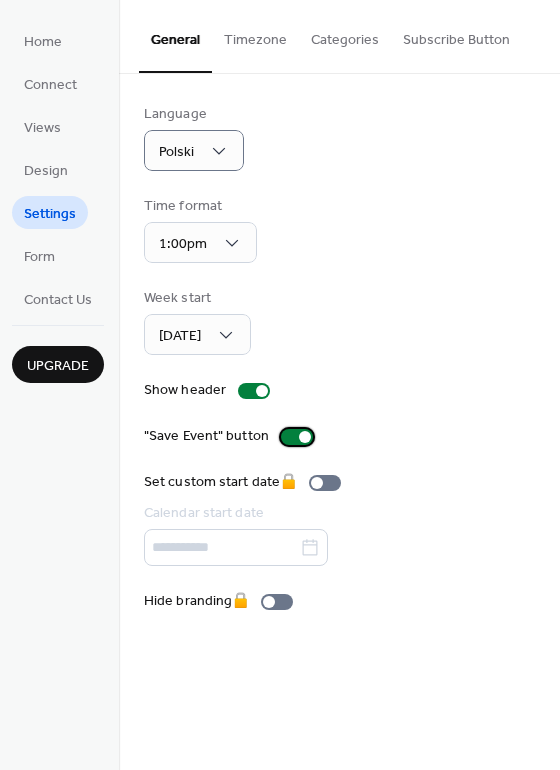 click at bounding box center [297, 437] 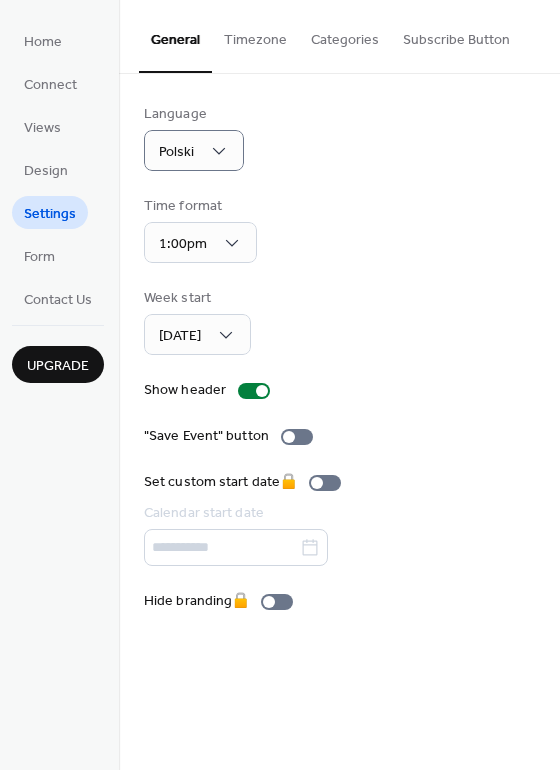 click on "Timezone" at bounding box center [255, 35] 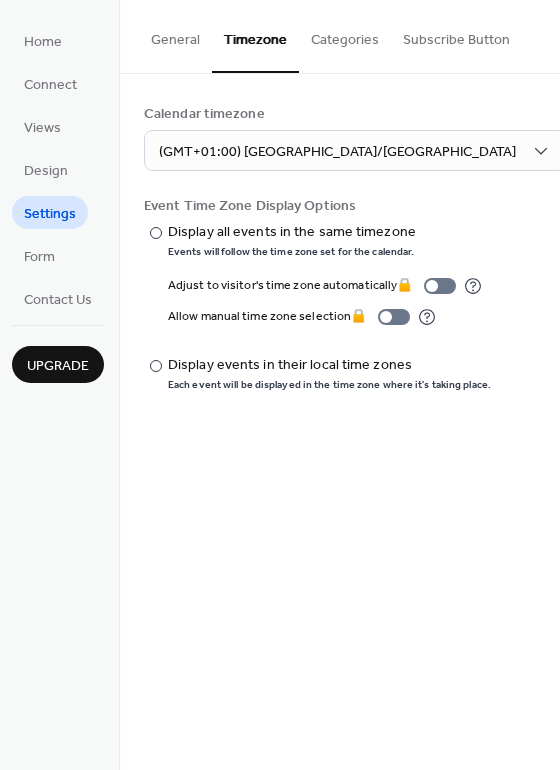 click on "Categories" at bounding box center [345, 35] 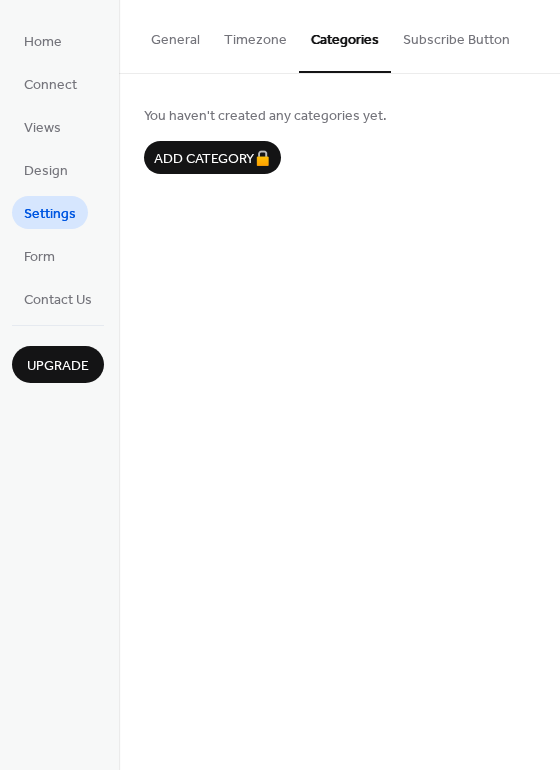 click on "Subscribe Button" at bounding box center (456, 35) 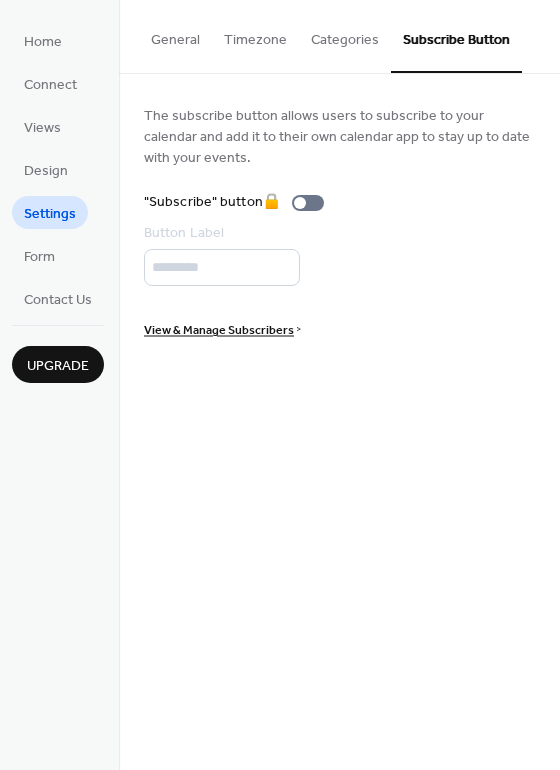 click on "General" at bounding box center [175, 35] 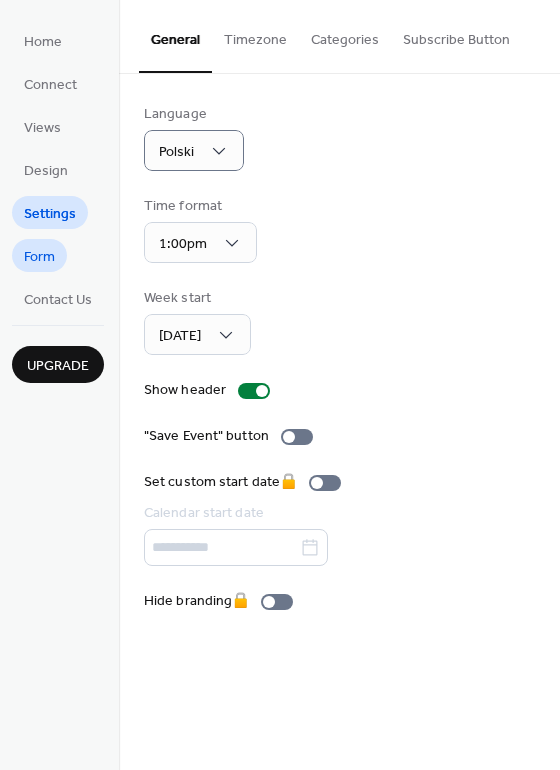 click on "Form" at bounding box center (39, 257) 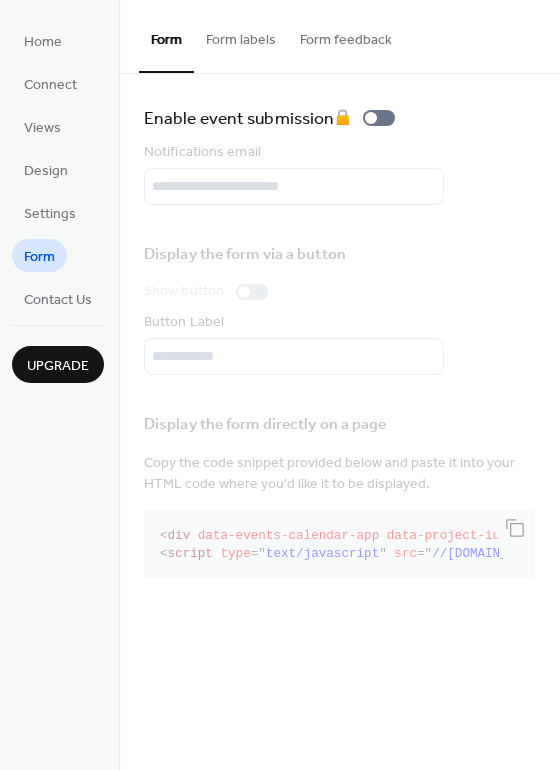 click on "Form labels" at bounding box center [241, 35] 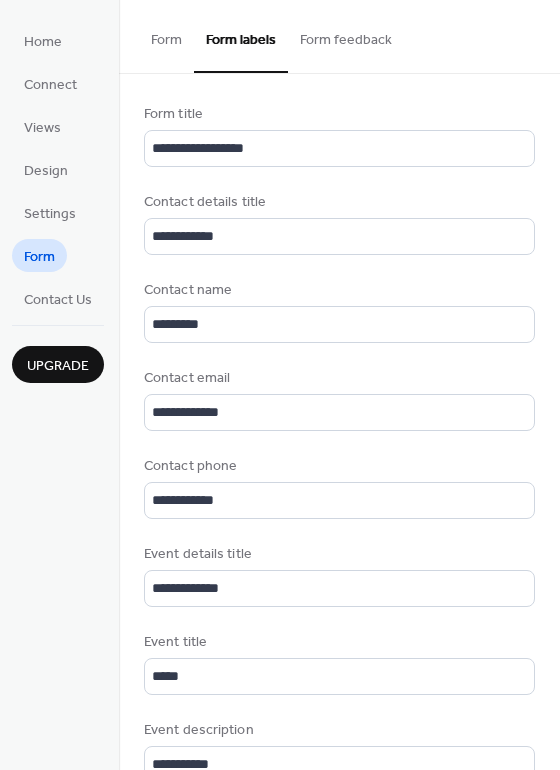 click on "Form feedback" at bounding box center [346, 35] 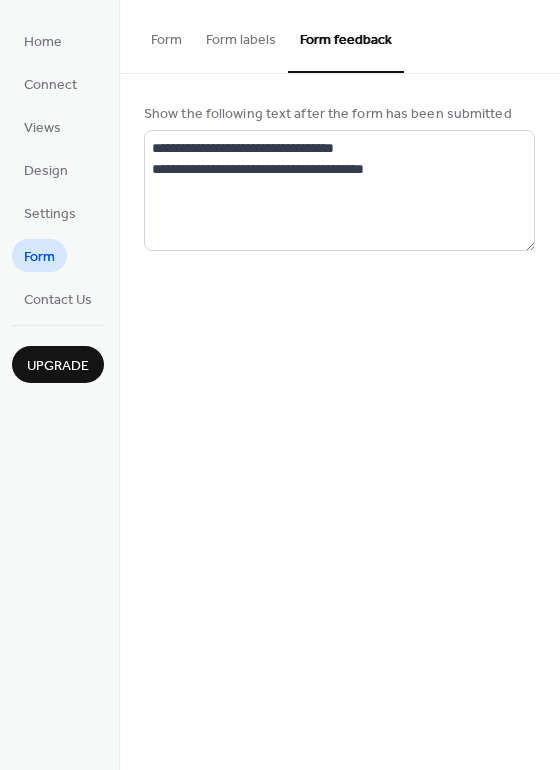 click on "Form" at bounding box center [166, 35] 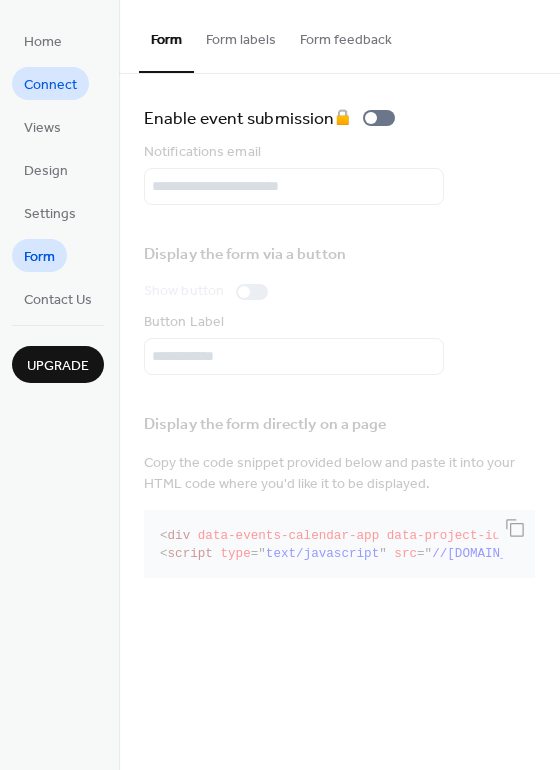 click on "Connect" at bounding box center (50, 85) 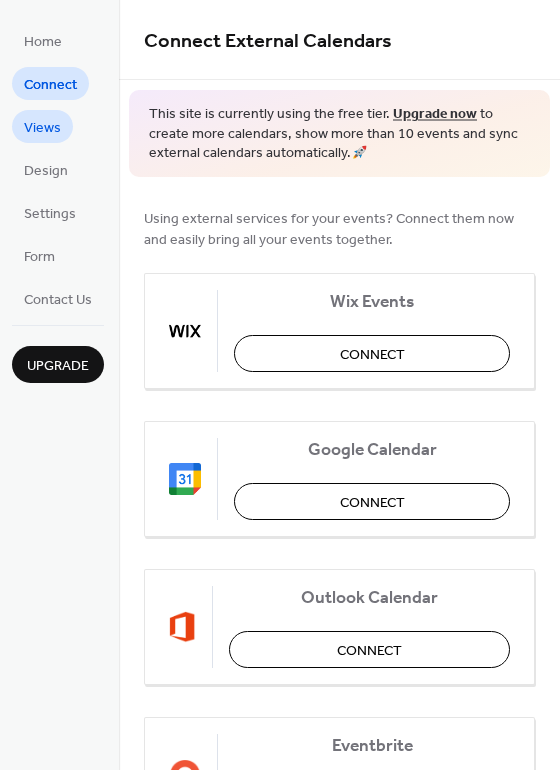 click on "Views" at bounding box center [42, 128] 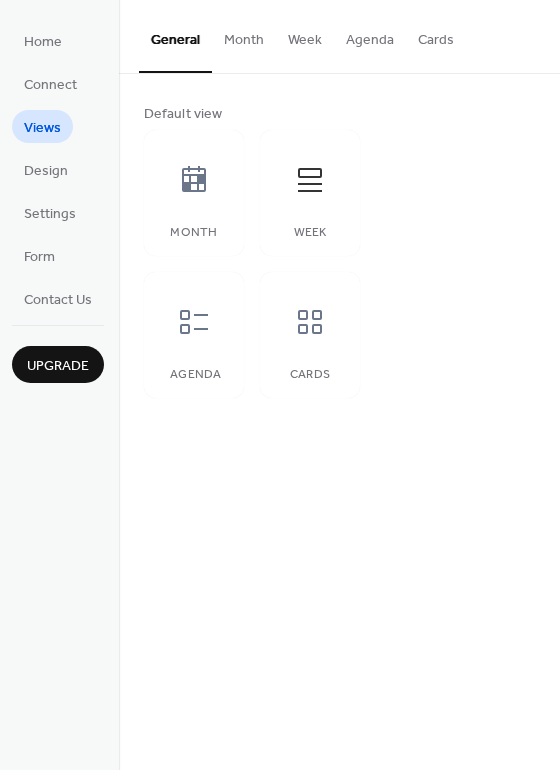 click on "Home Connect Views Design Settings Form Contact Us" at bounding box center [58, 169] 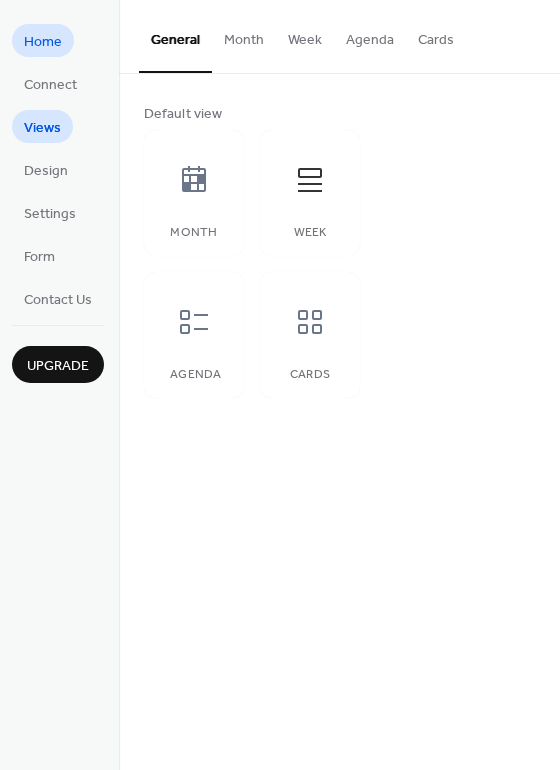 click on "Home" at bounding box center [43, 42] 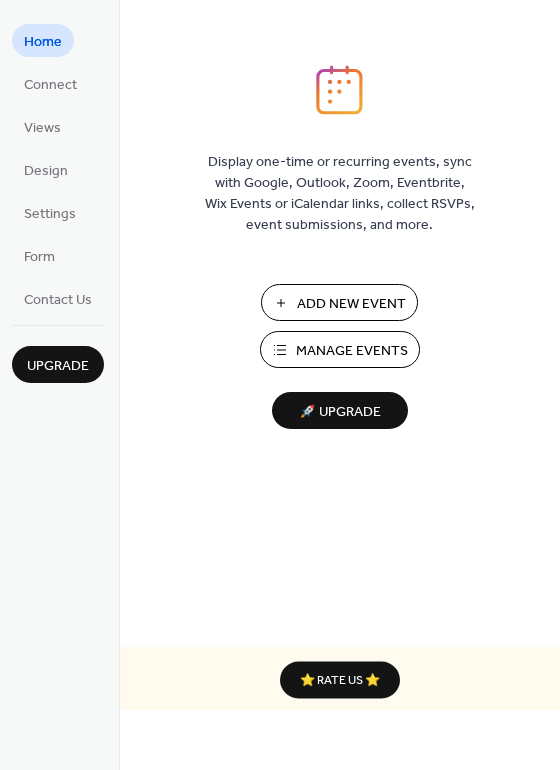 click on "Add New Event" at bounding box center (351, 304) 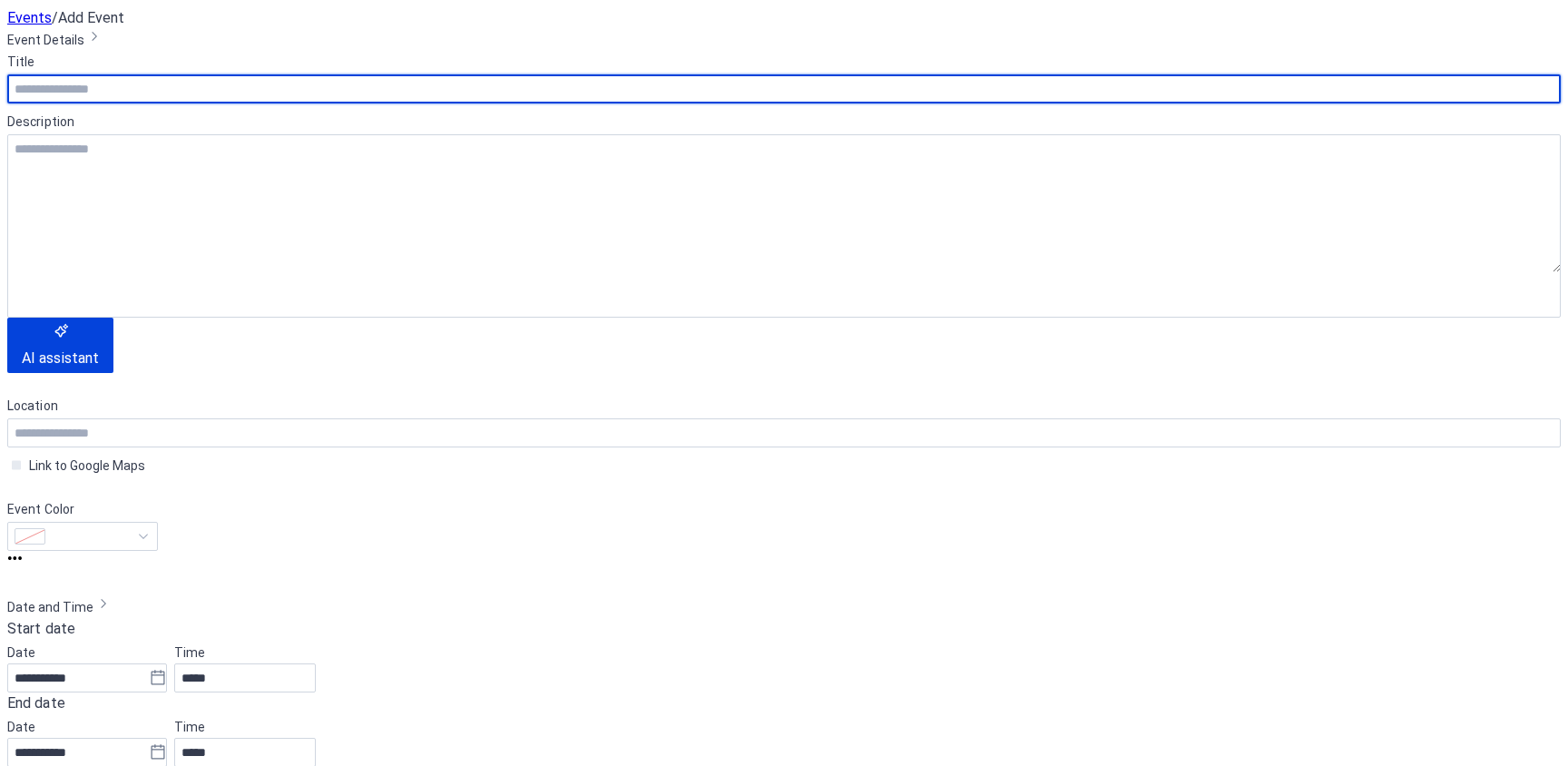 scroll, scrollTop: 0, scrollLeft: 0, axis: both 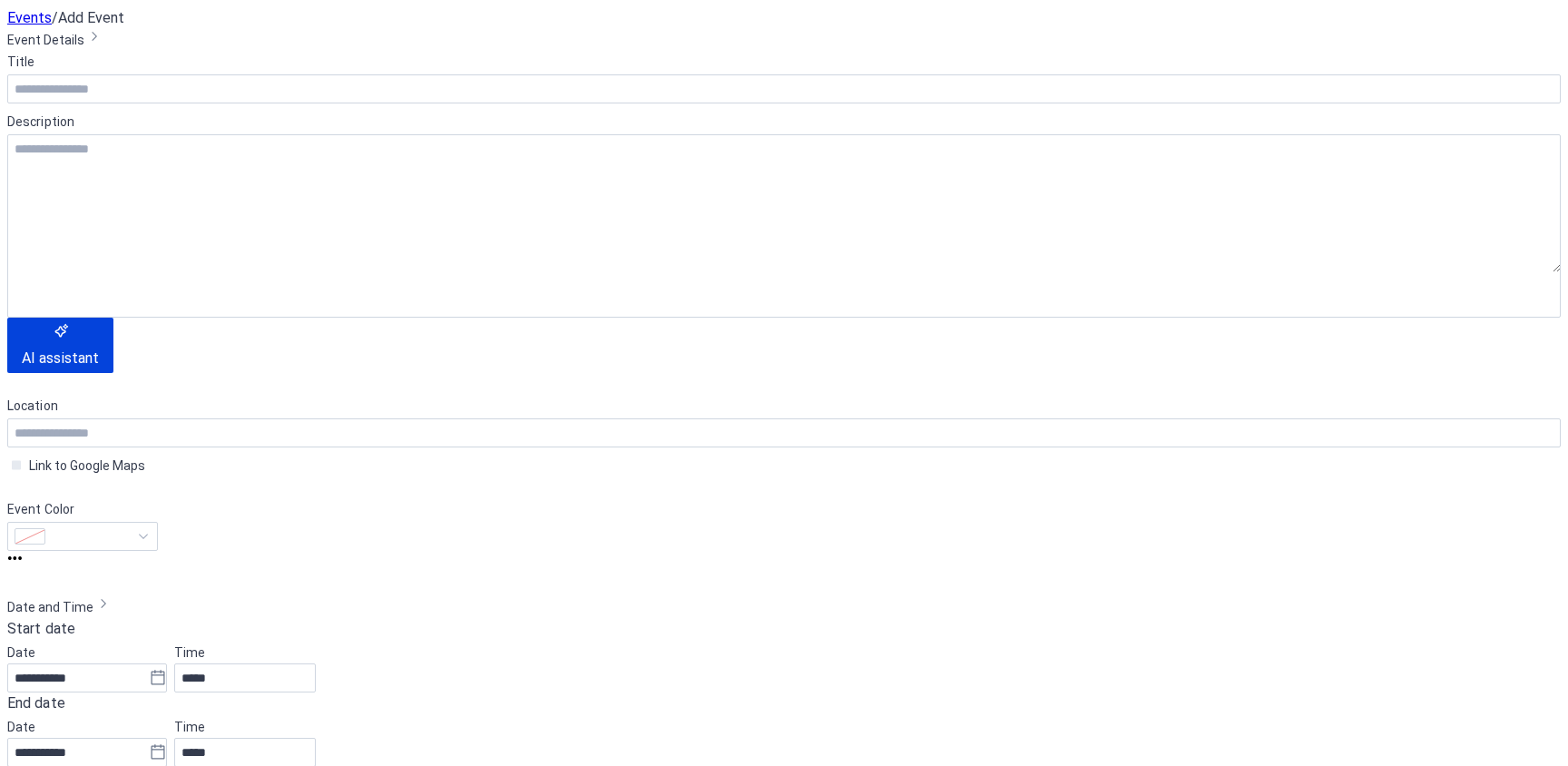 click 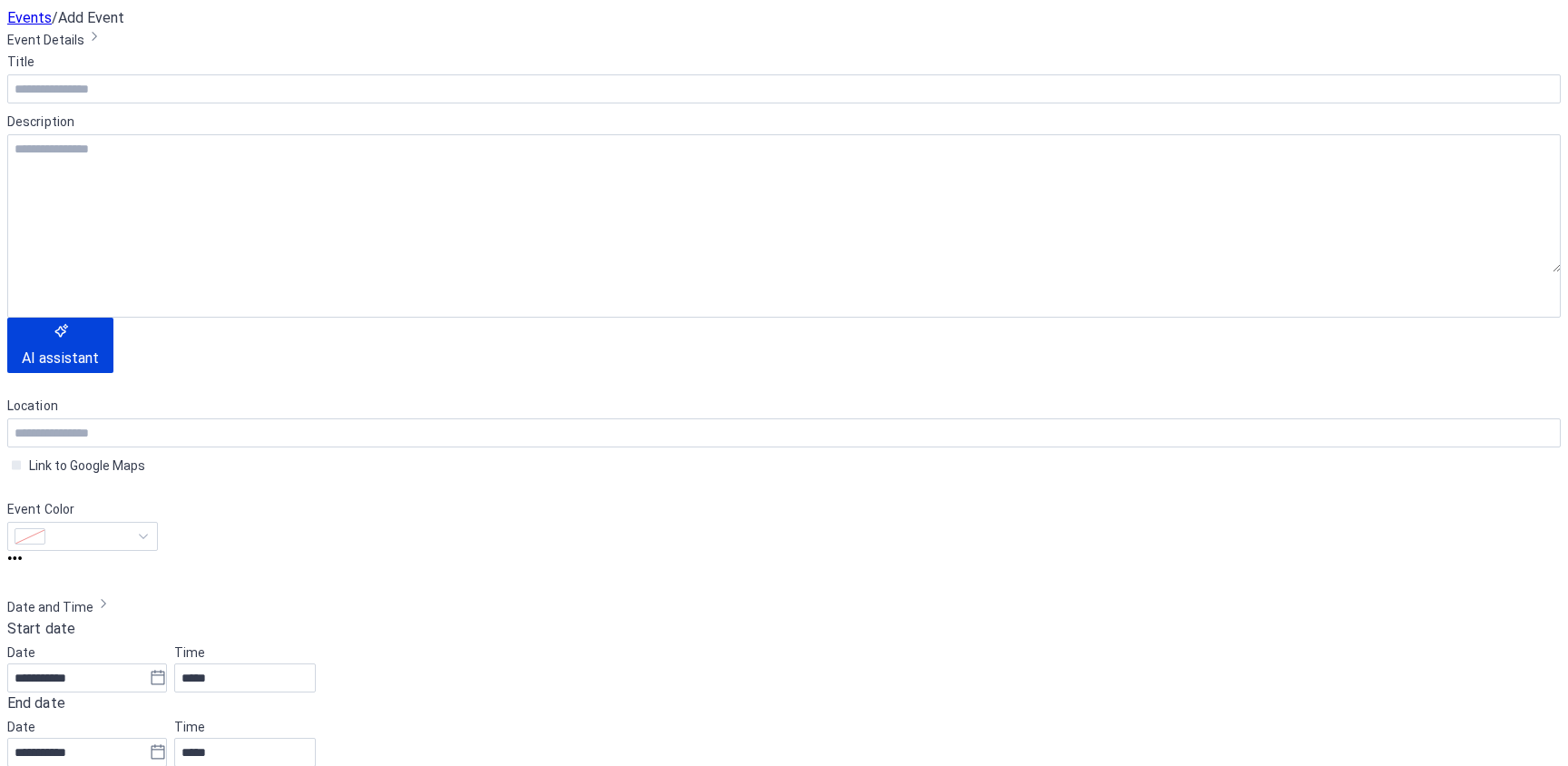 click 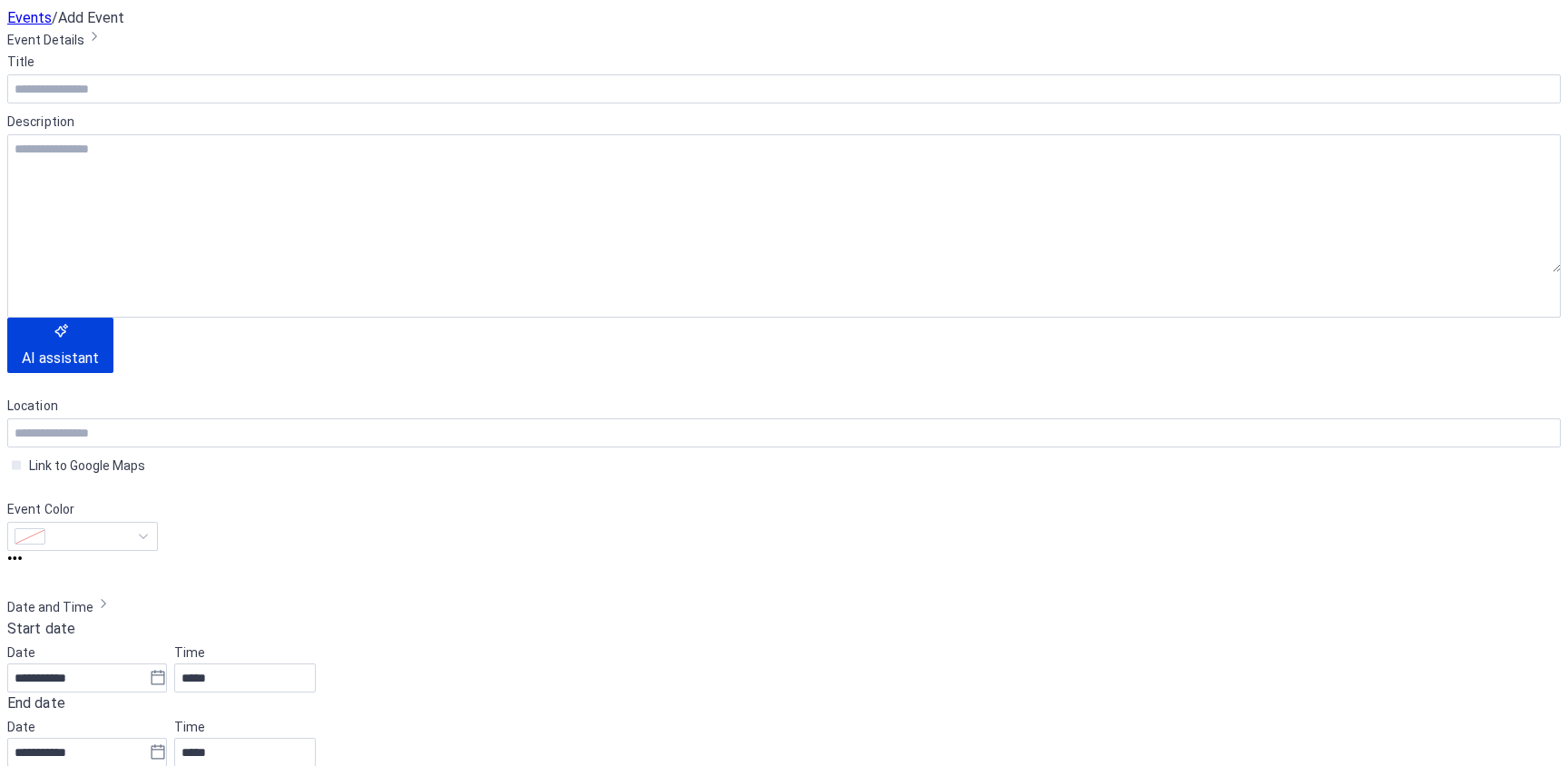 click 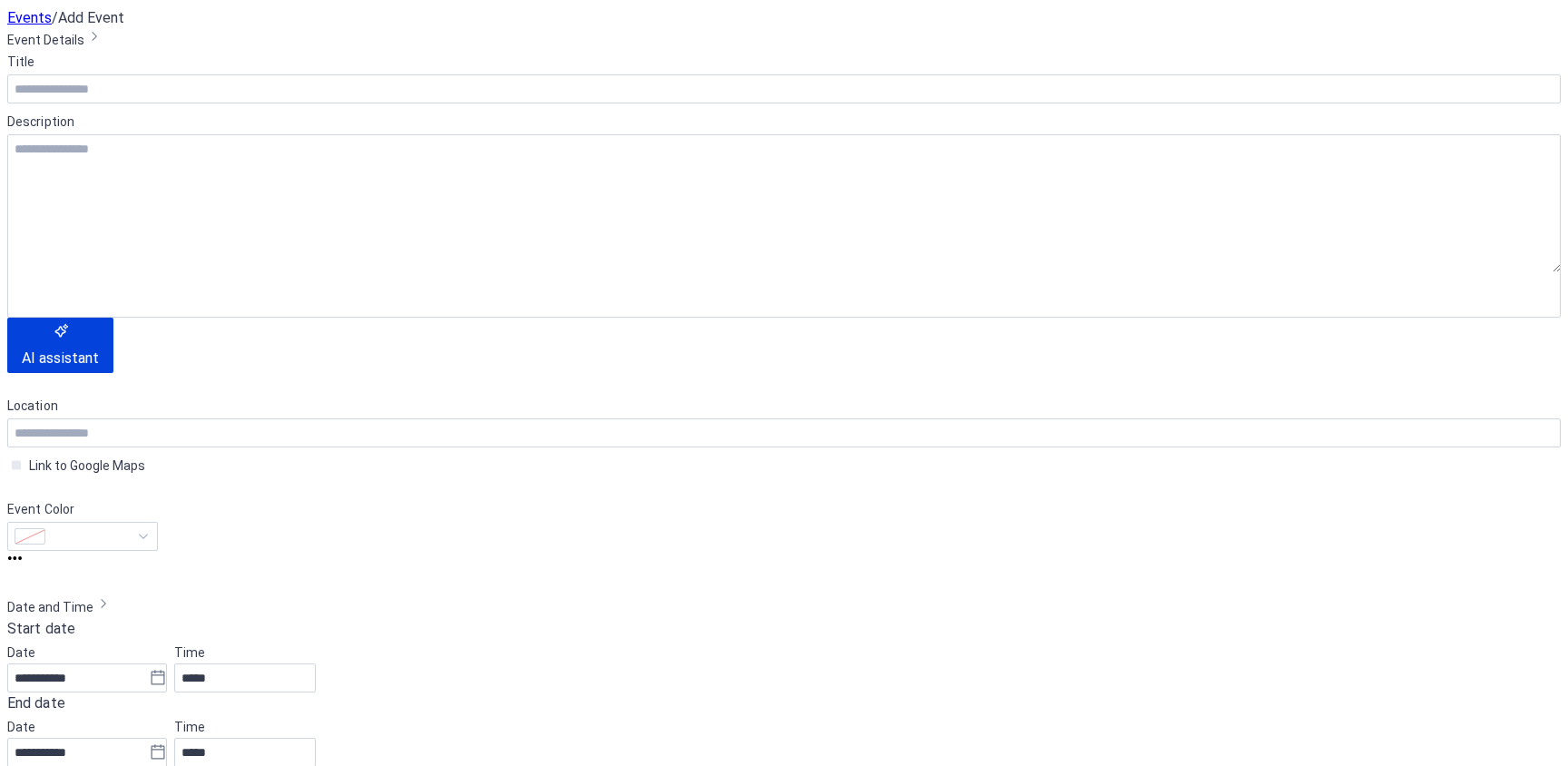 click 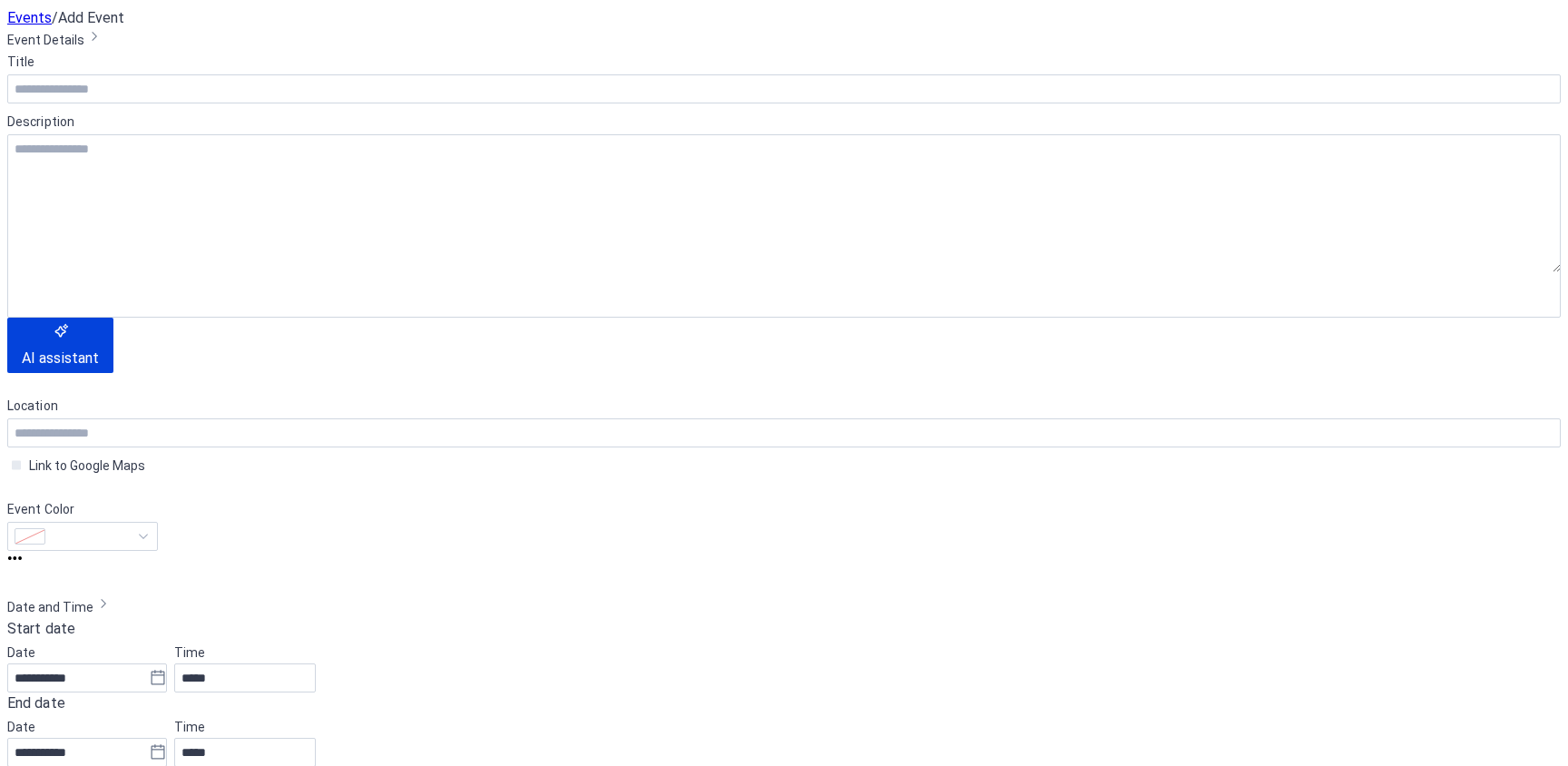 click 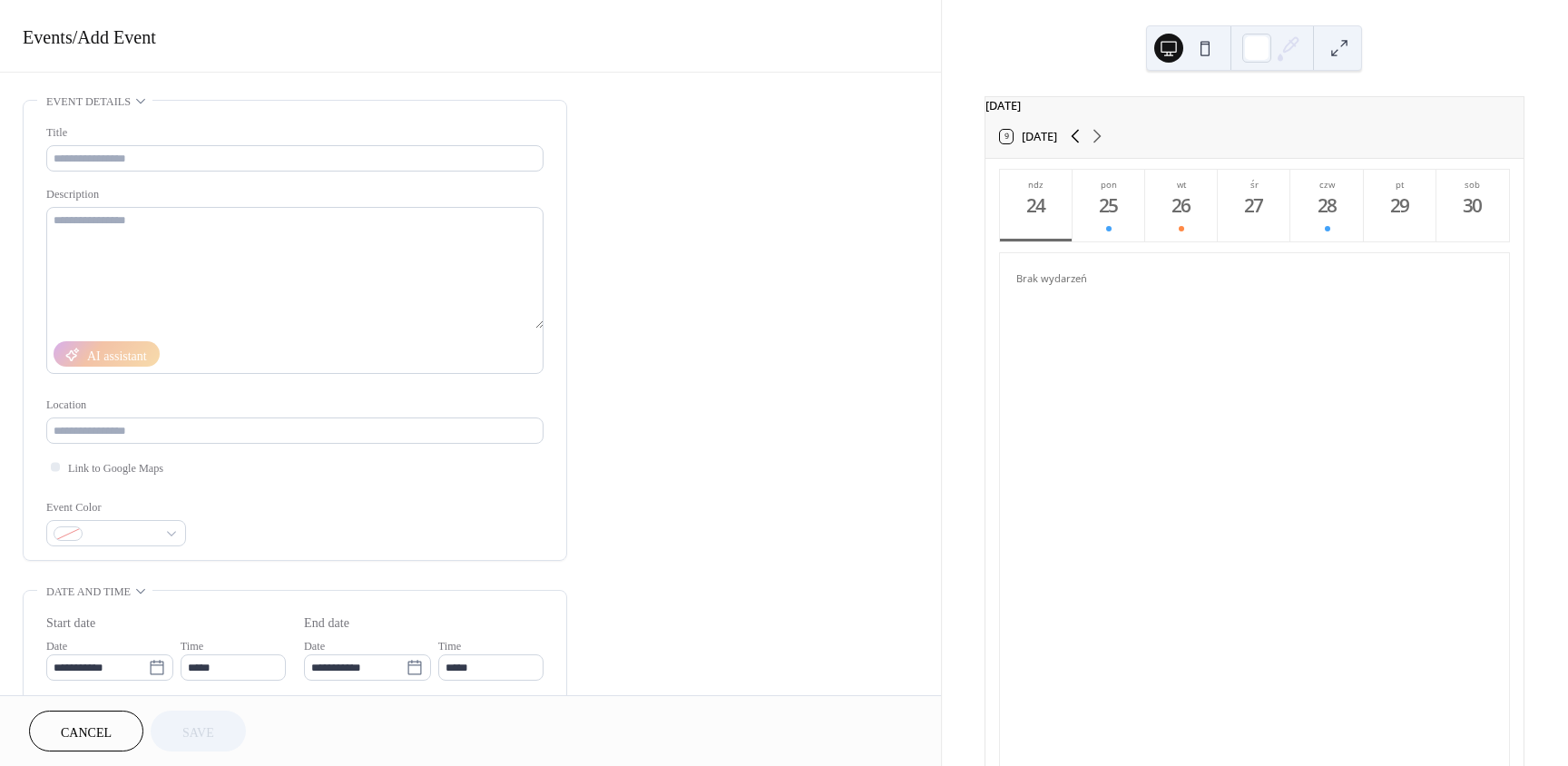 click 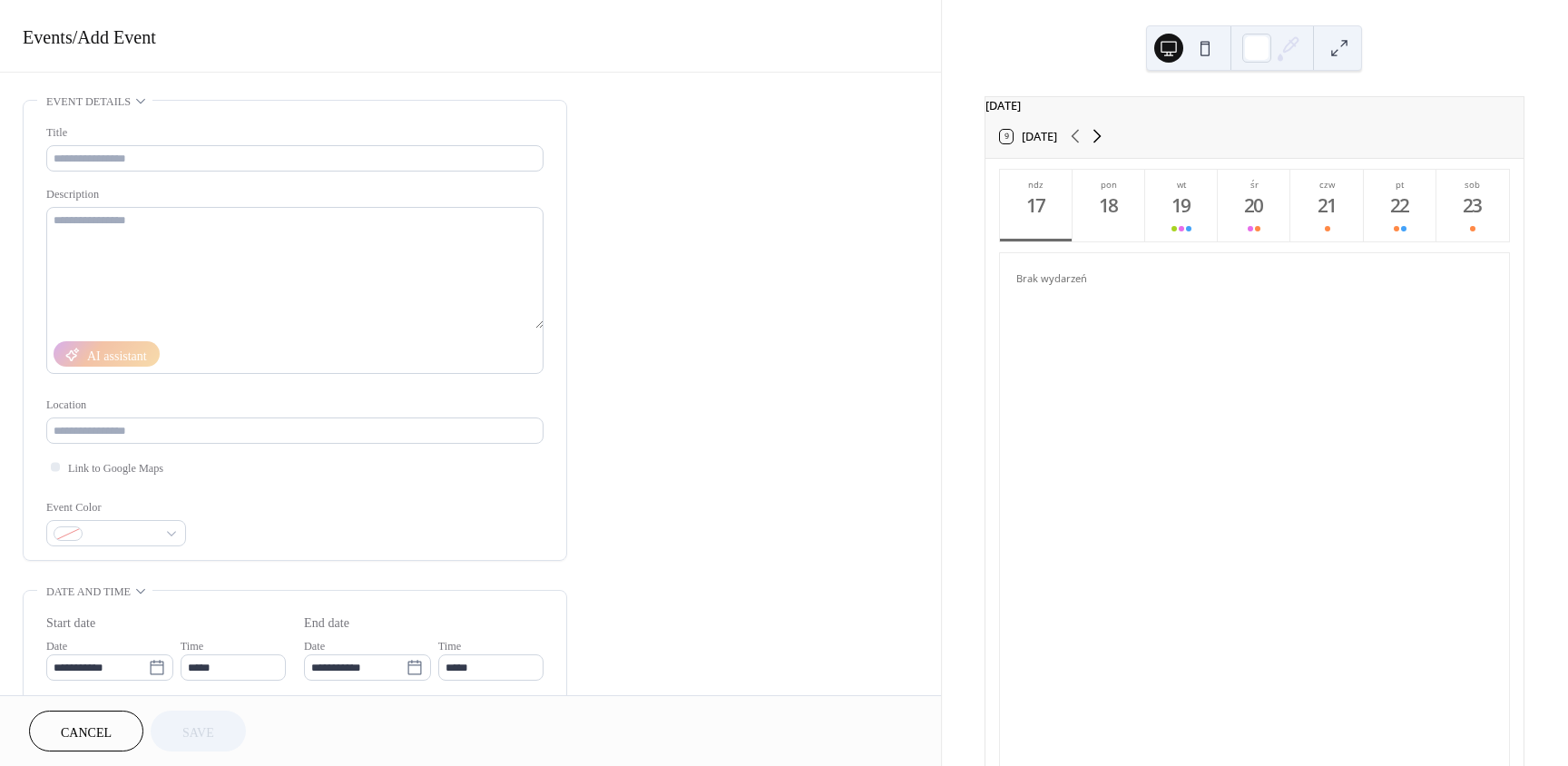 click 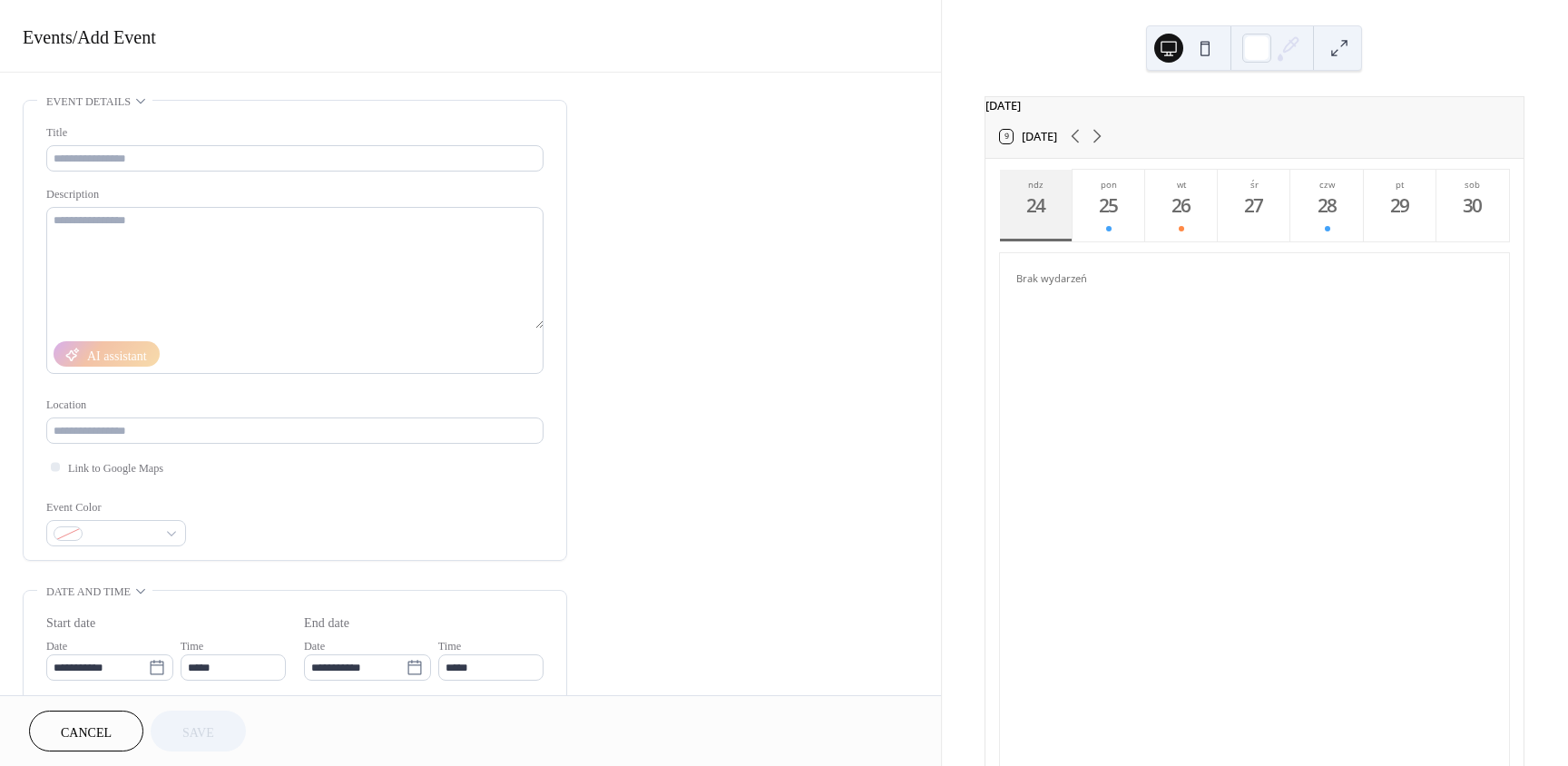 click on "24" at bounding box center [1035, 205] 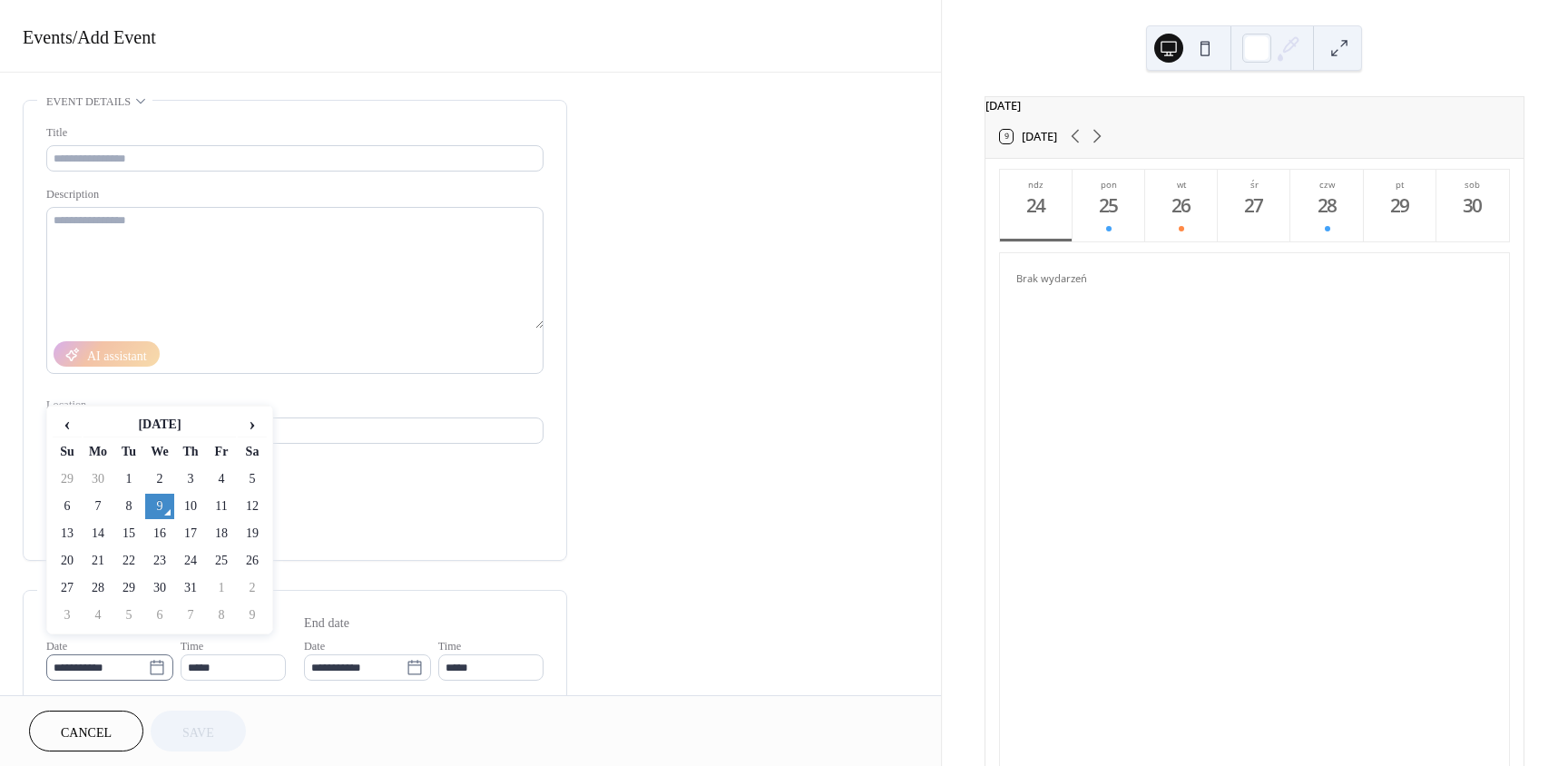 click 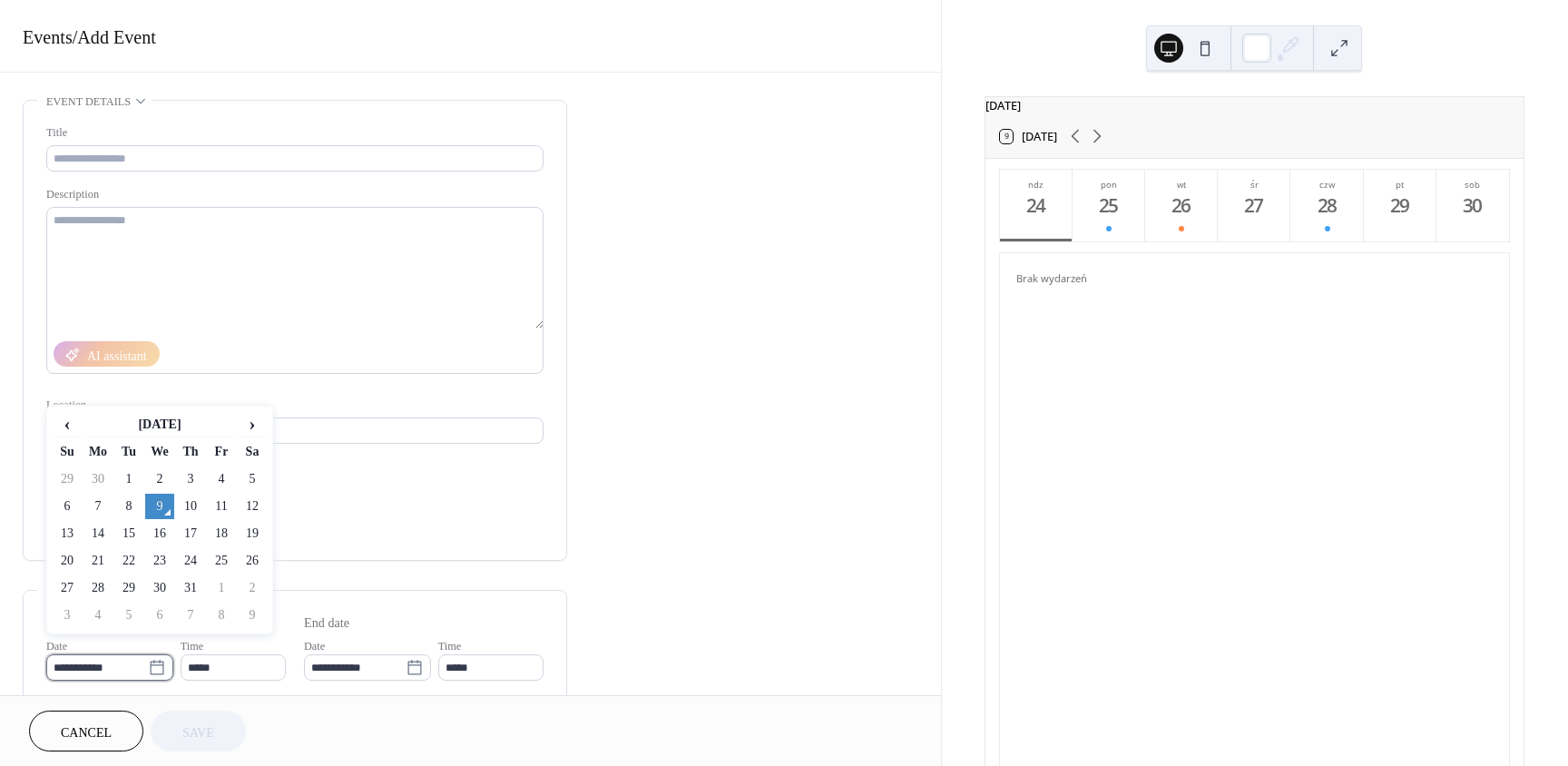 click on "**********" at bounding box center (97, 667) 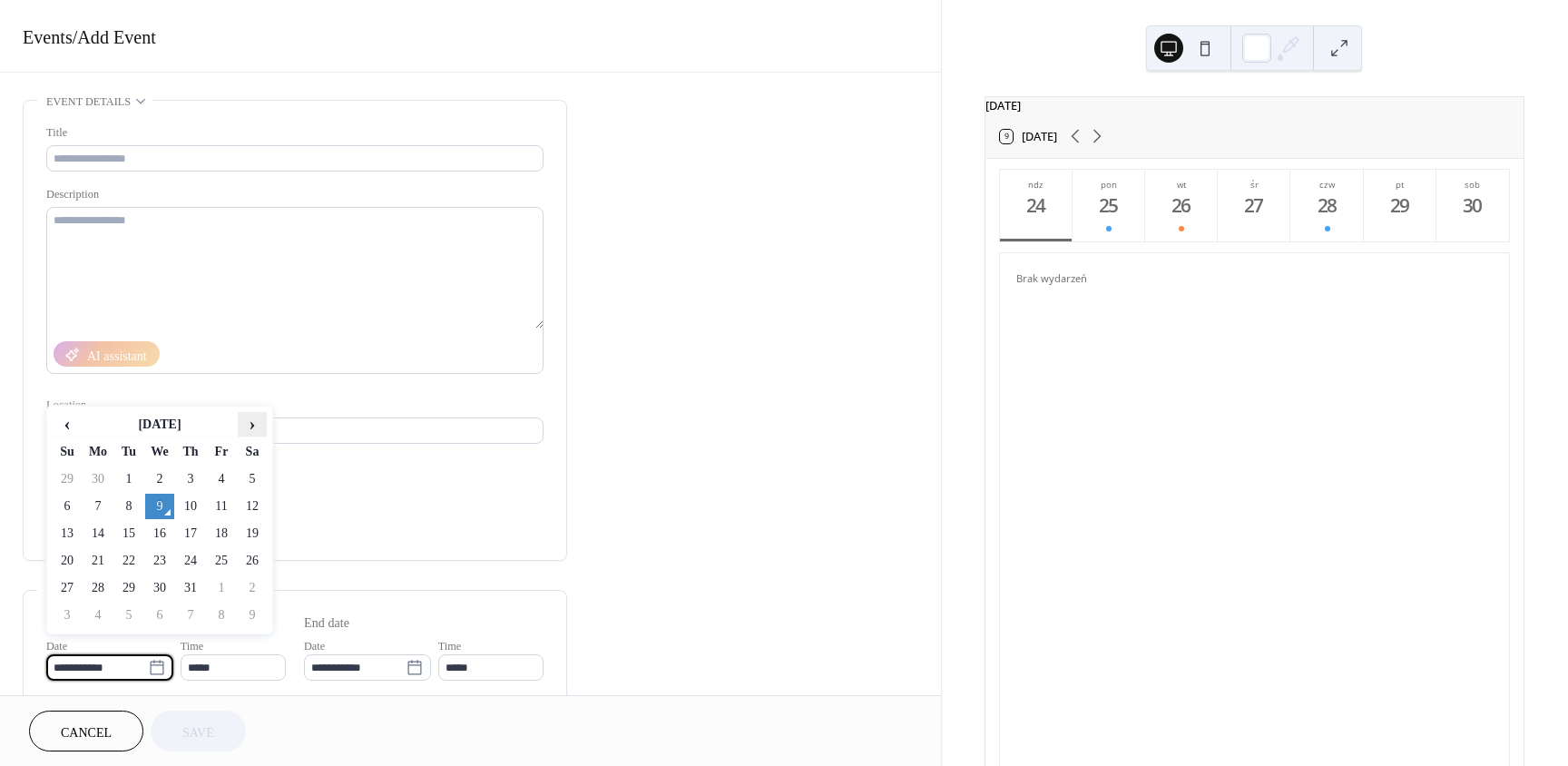 click on "›" at bounding box center [252, 424] 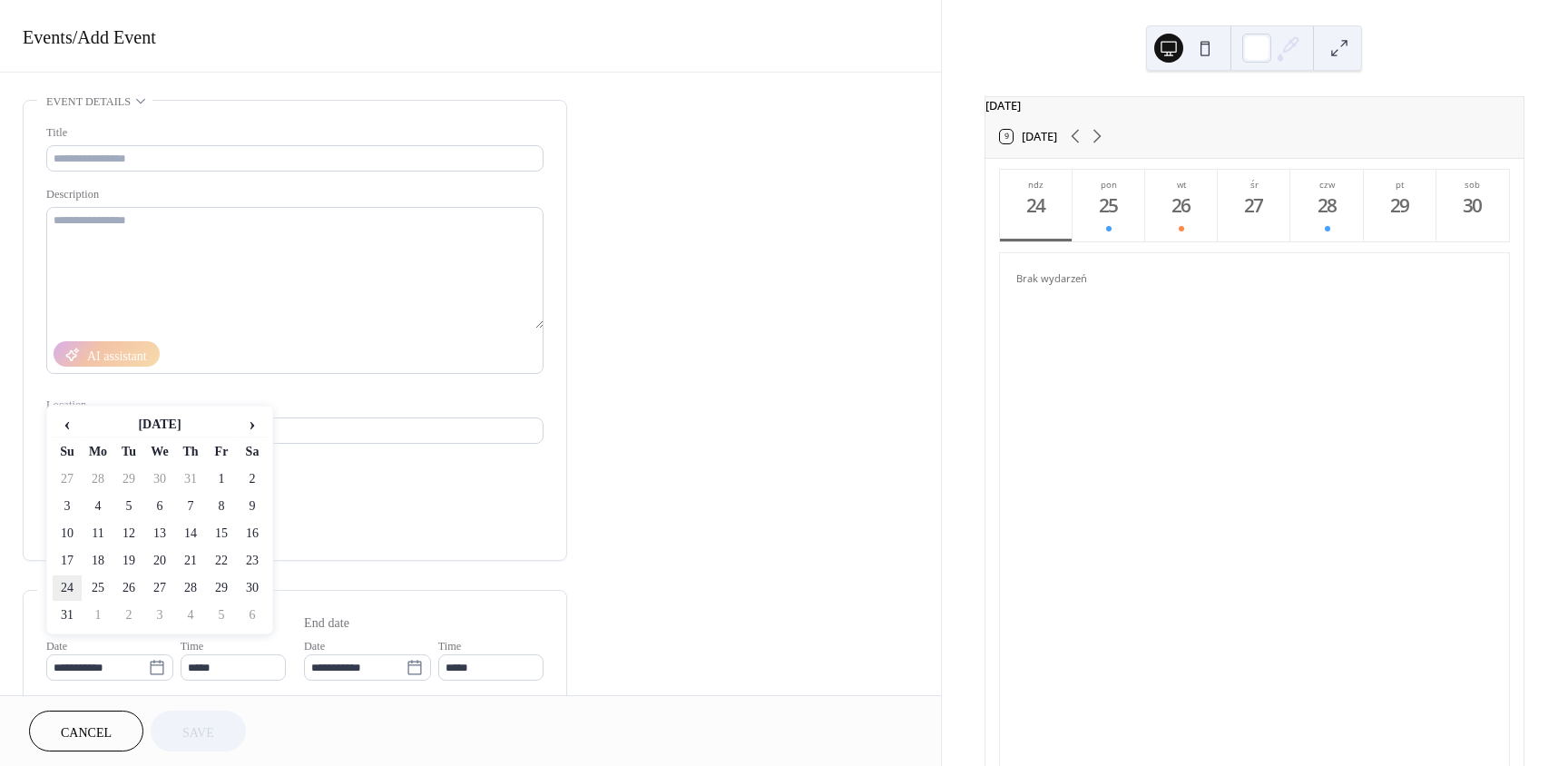 click on "24" at bounding box center [67, 588] 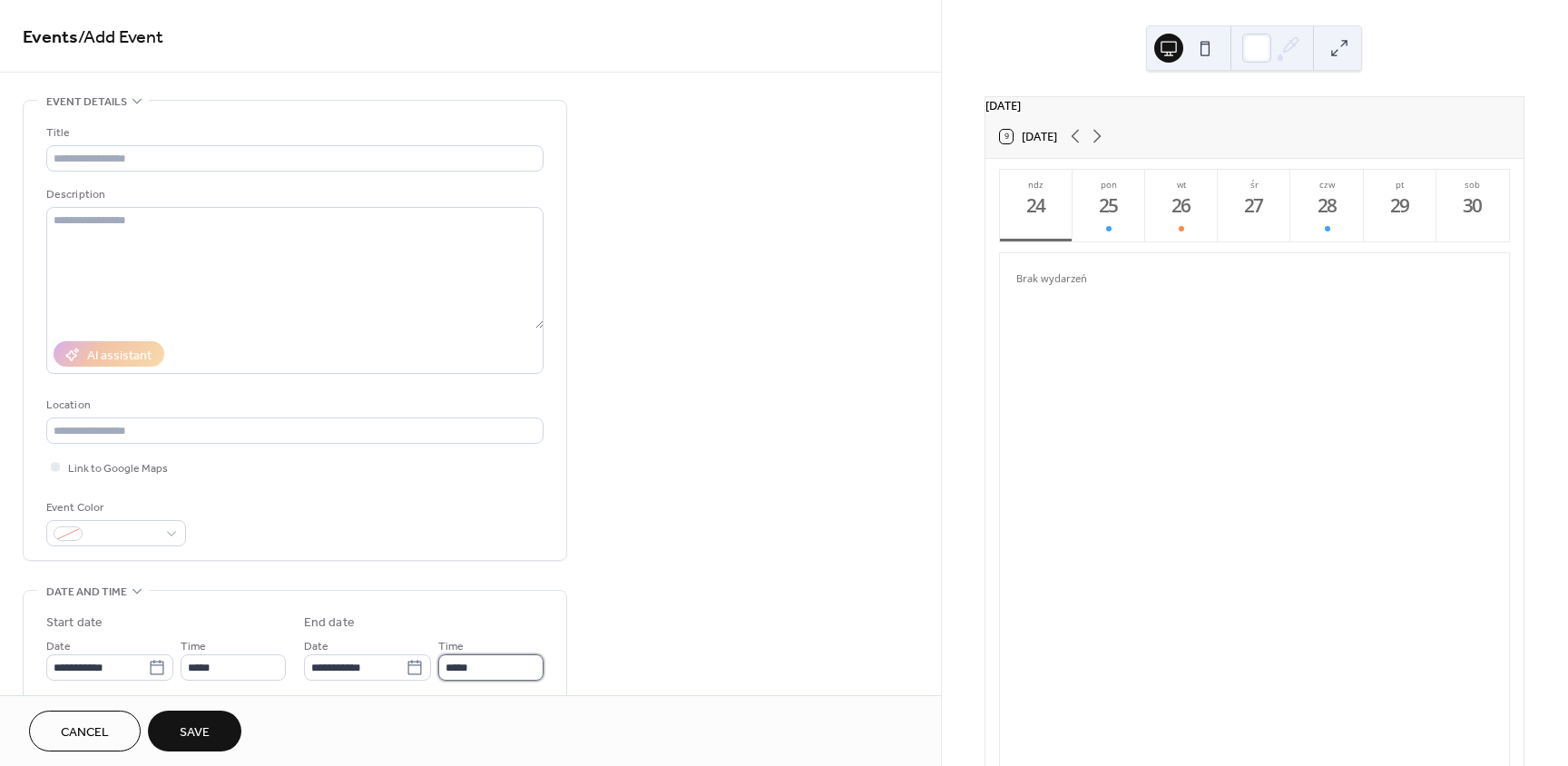 click on "*****" at bounding box center (491, 667) 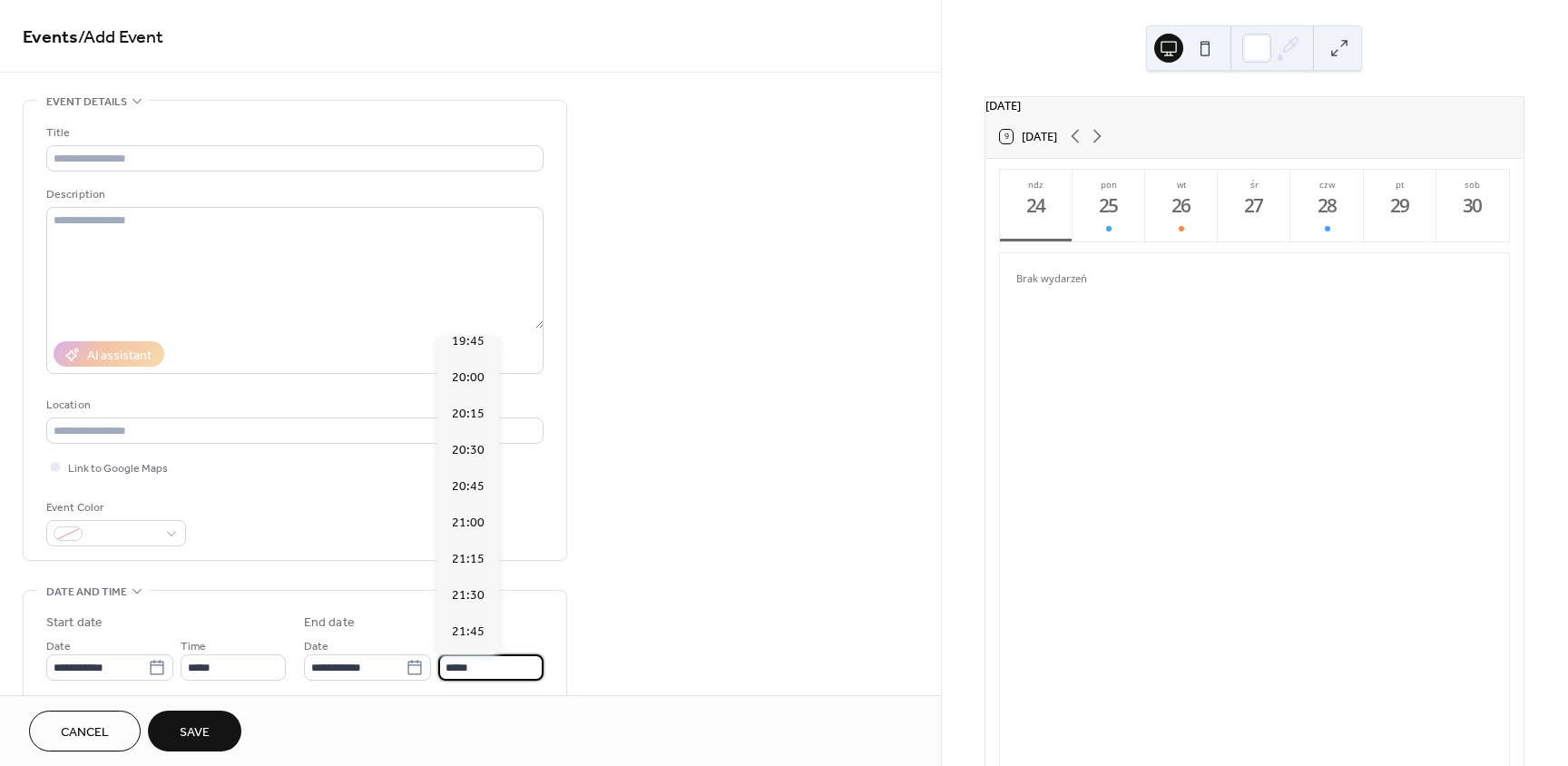 scroll, scrollTop: 1106, scrollLeft: 0, axis: vertical 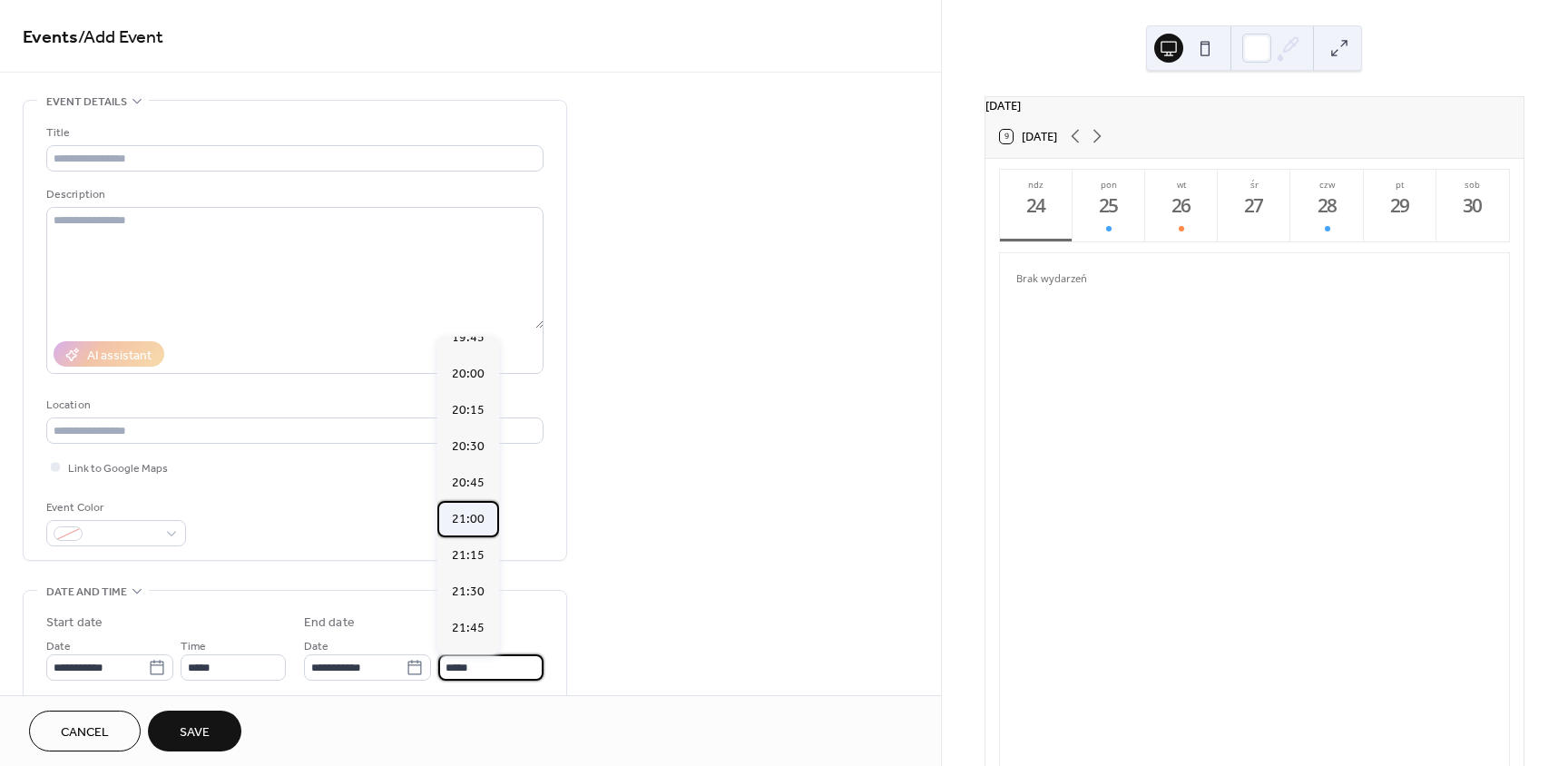 click on "21:00" at bounding box center (468, 519) 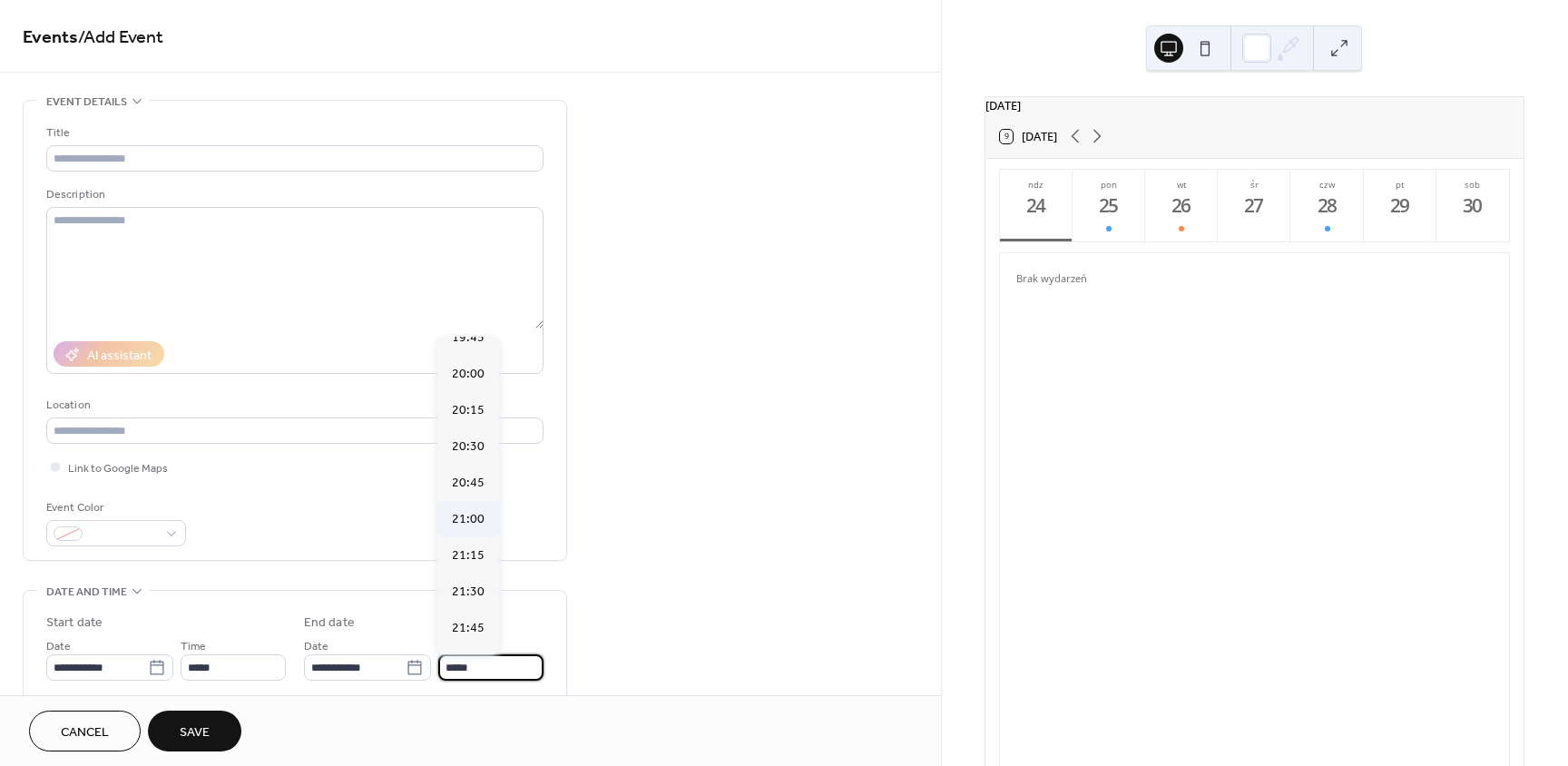 type on "*****" 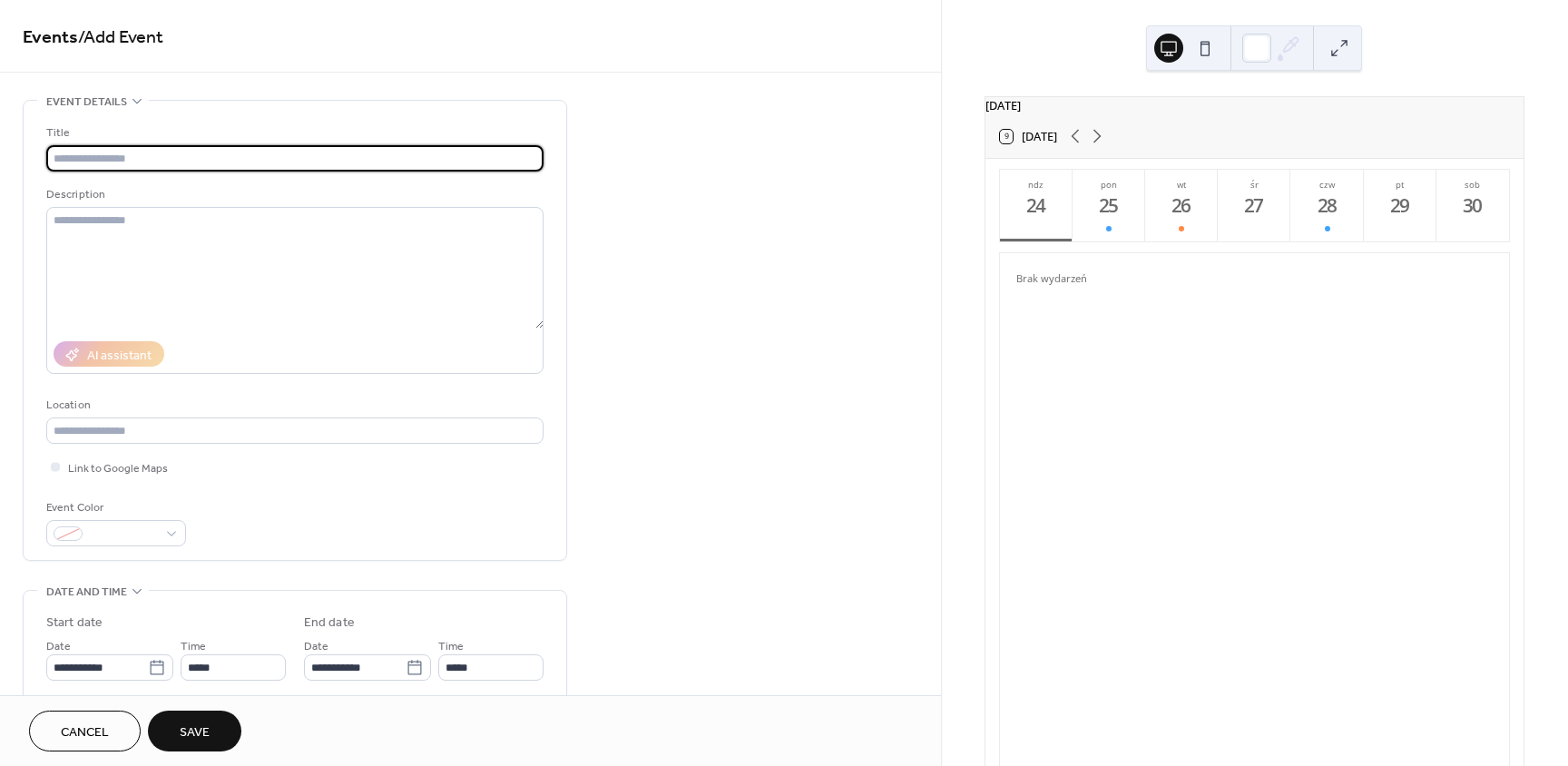 click at bounding box center (295, 158) 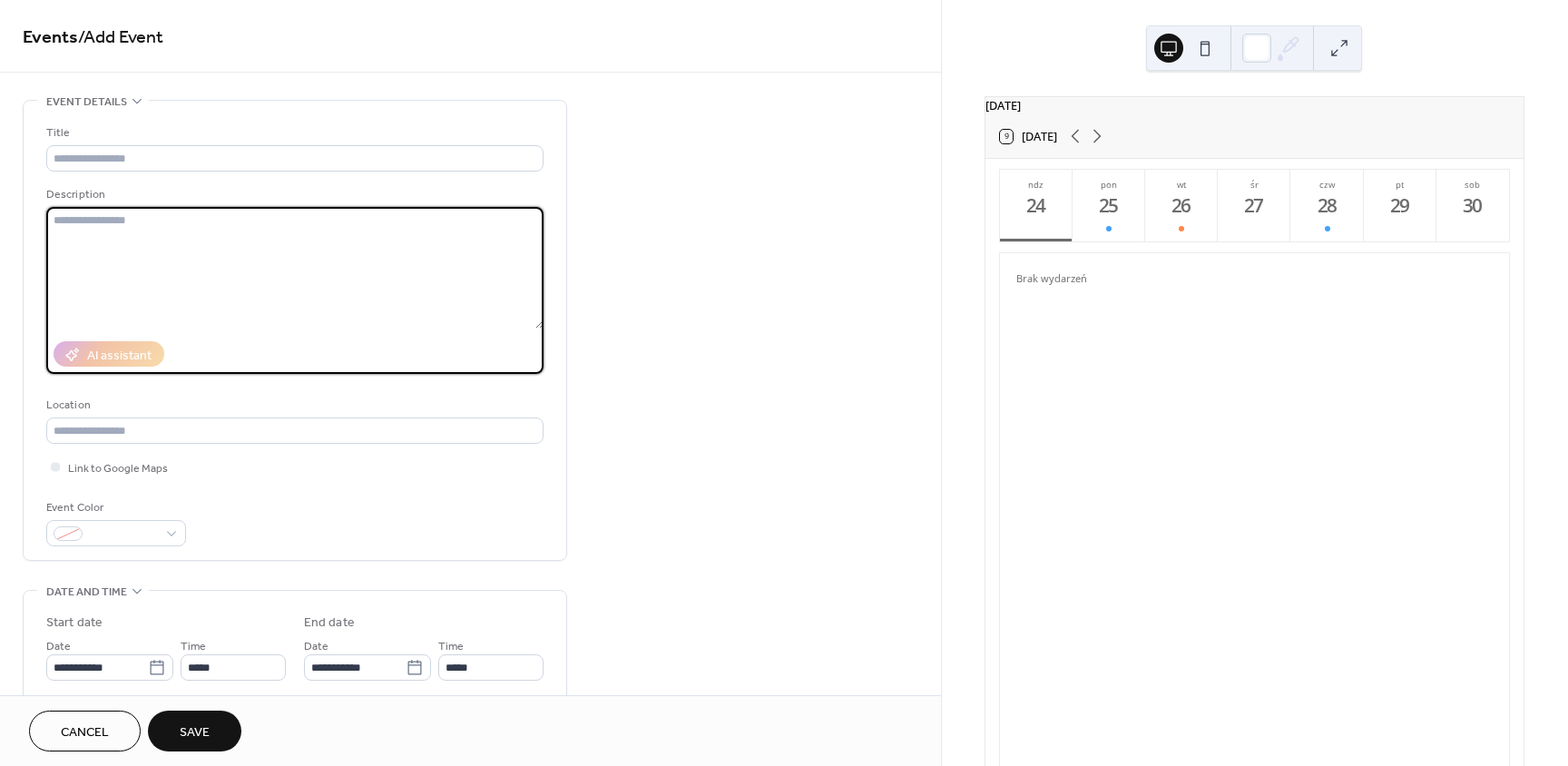 click at bounding box center [295, 268] 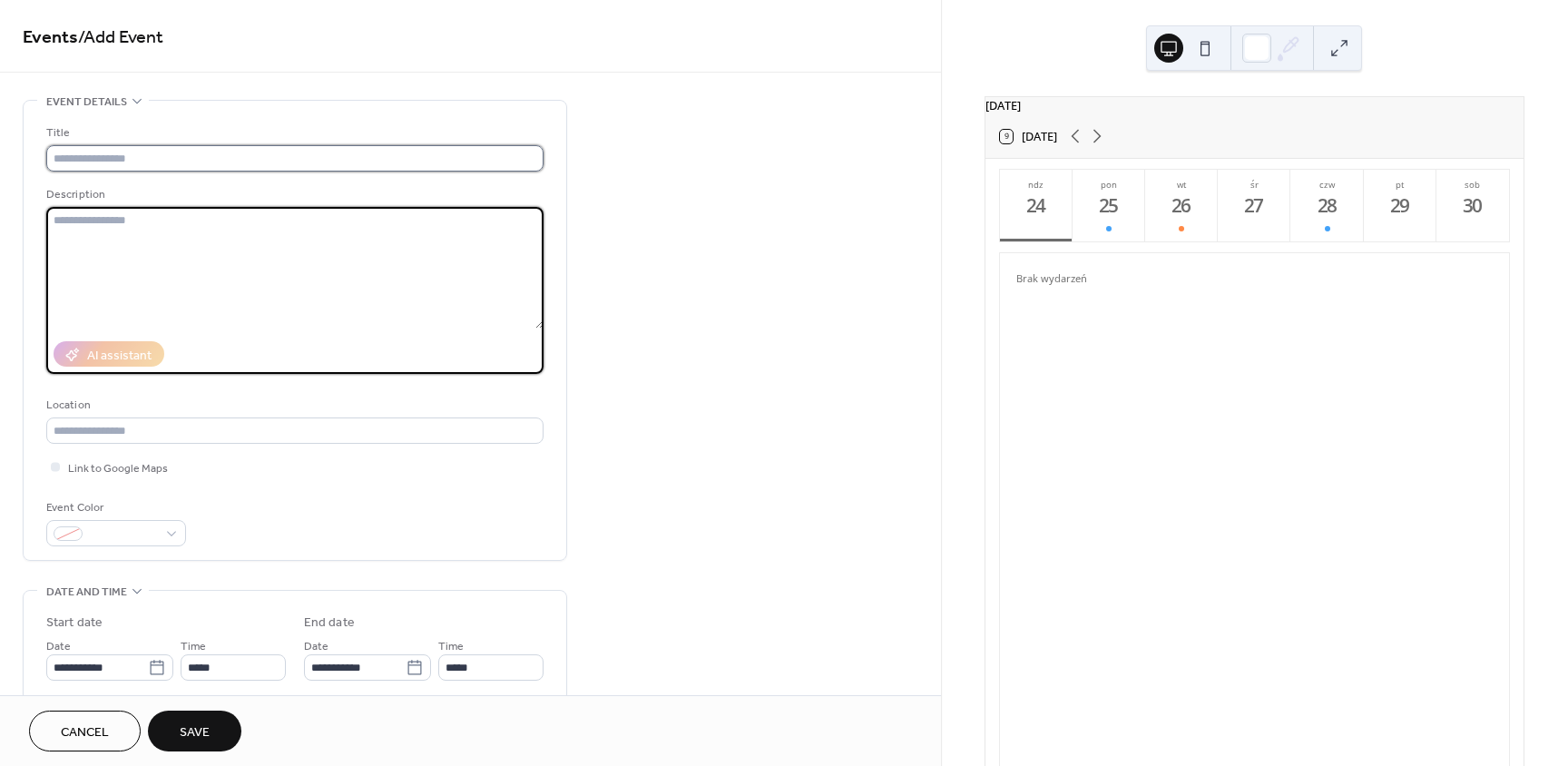 click at bounding box center (295, 158) 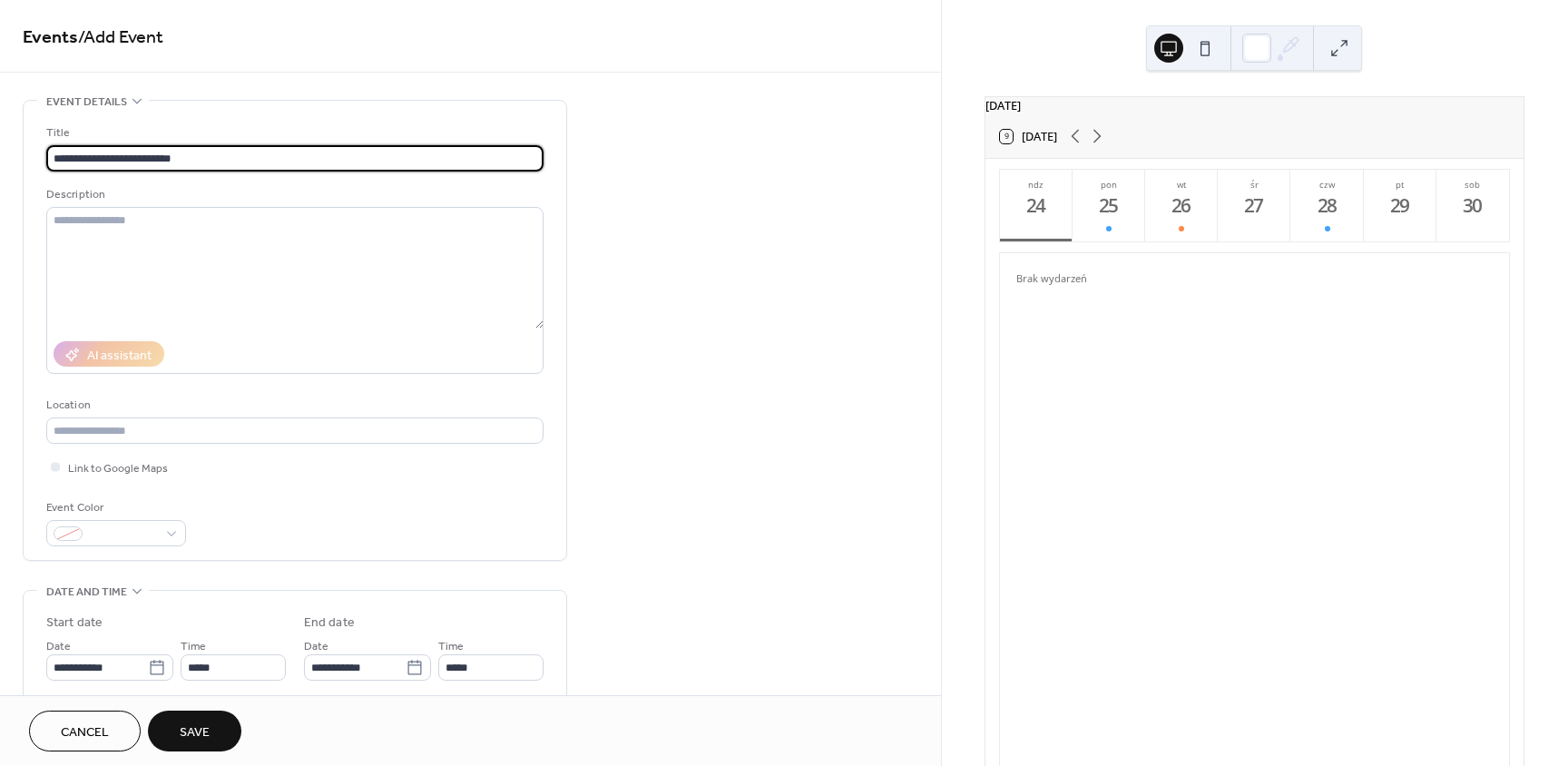 type on "**********" 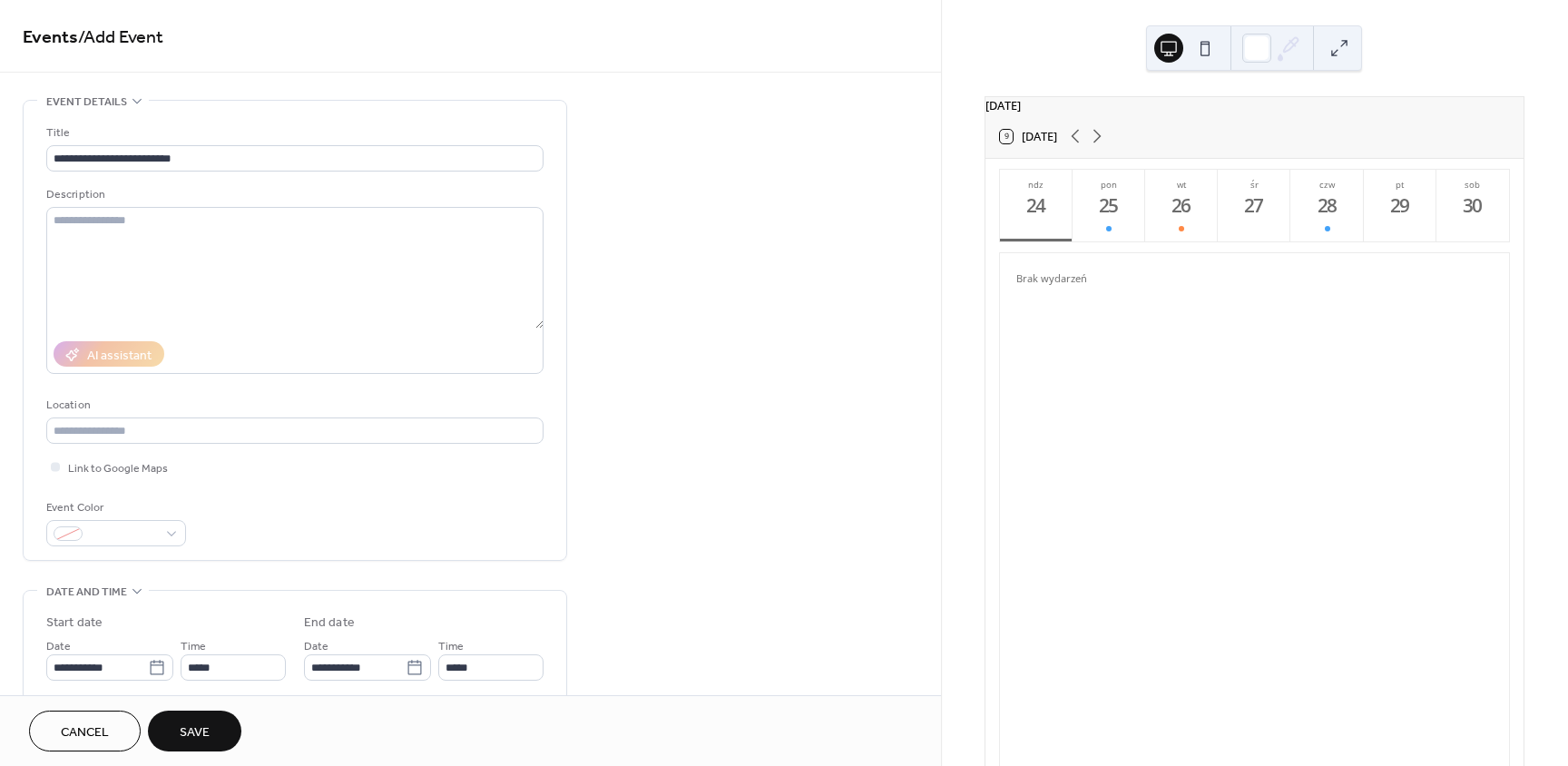 click on "Save" at bounding box center [194, 731] 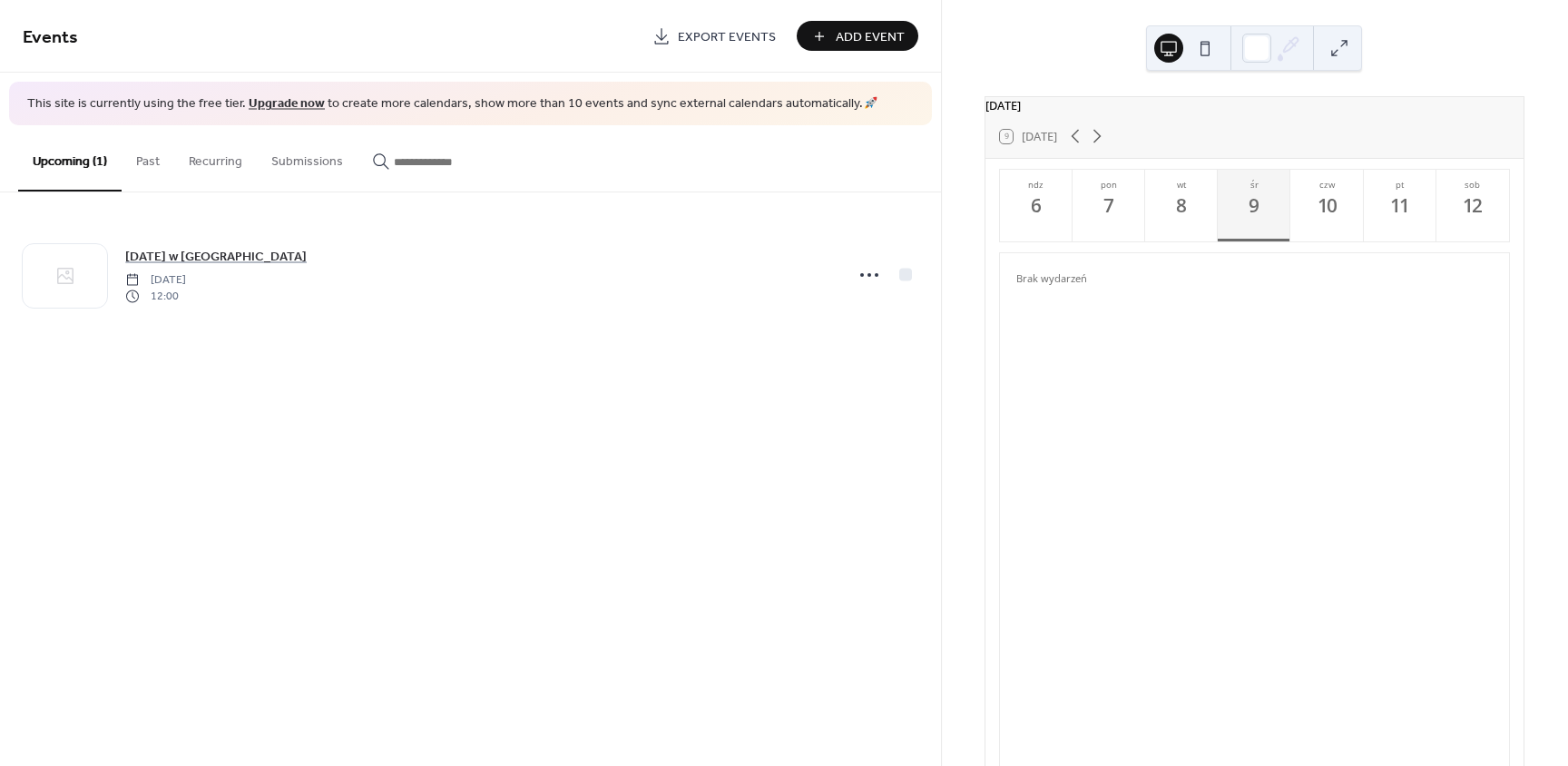 scroll, scrollTop: 0, scrollLeft: 0, axis: both 